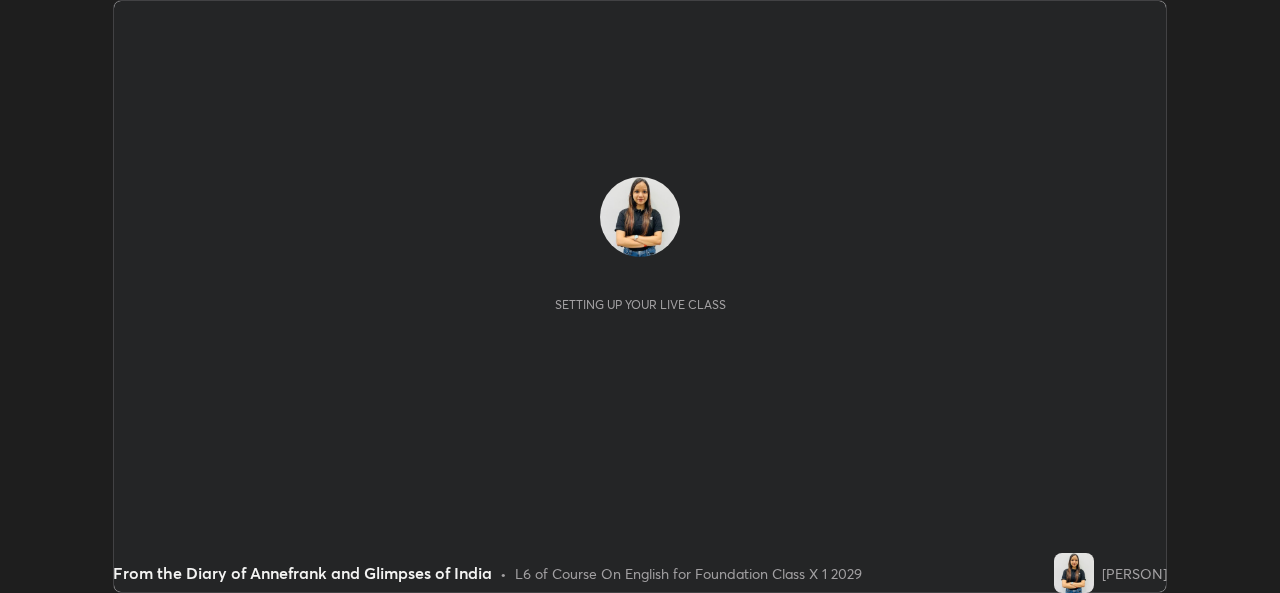 scroll, scrollTop: 0, scrollLeft: 0, axis: both 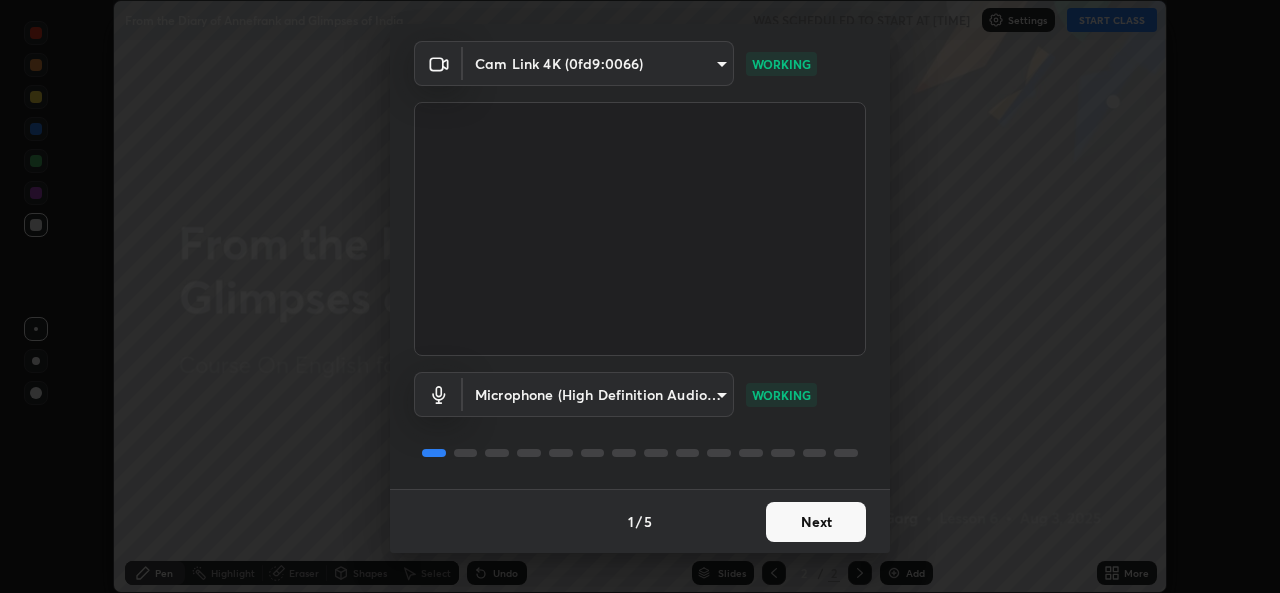 click on "Next" at bounding box center (816, 522) 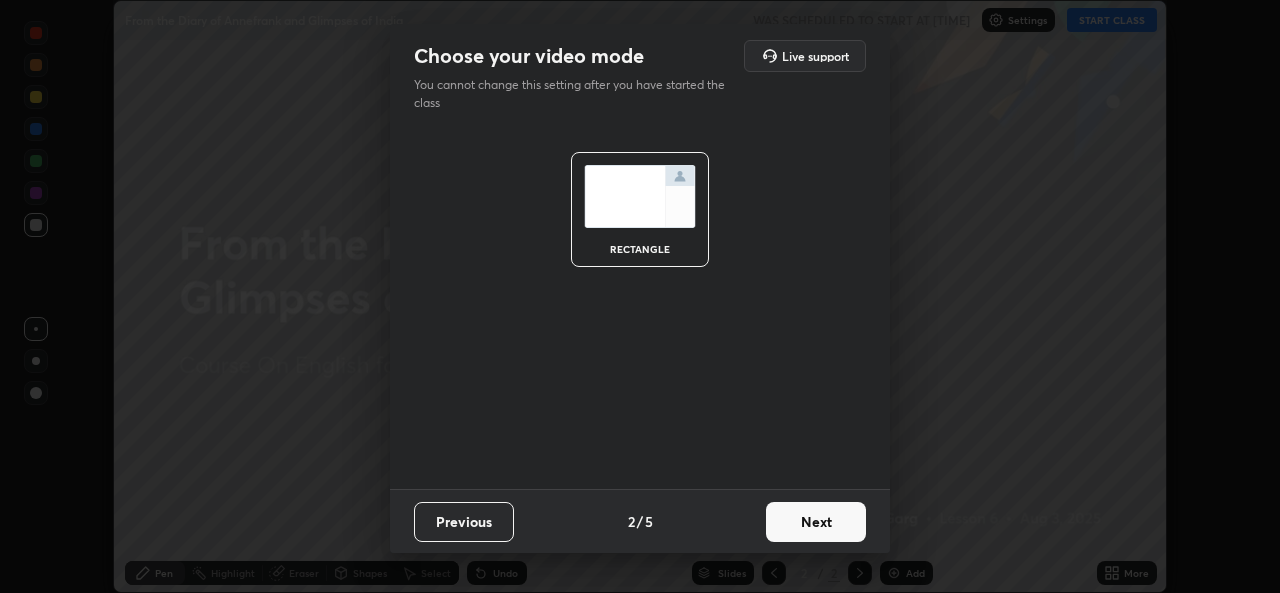 click on "Next" at bounding box center (816, 522) 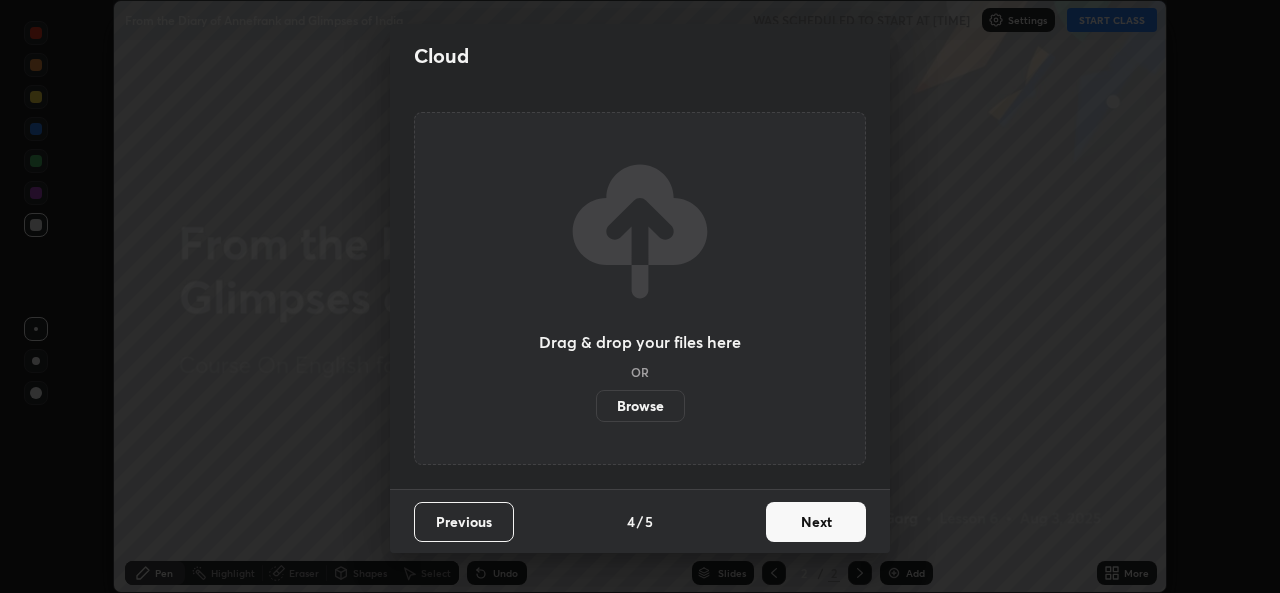 click on "Next" at bounding box center [816, 522] 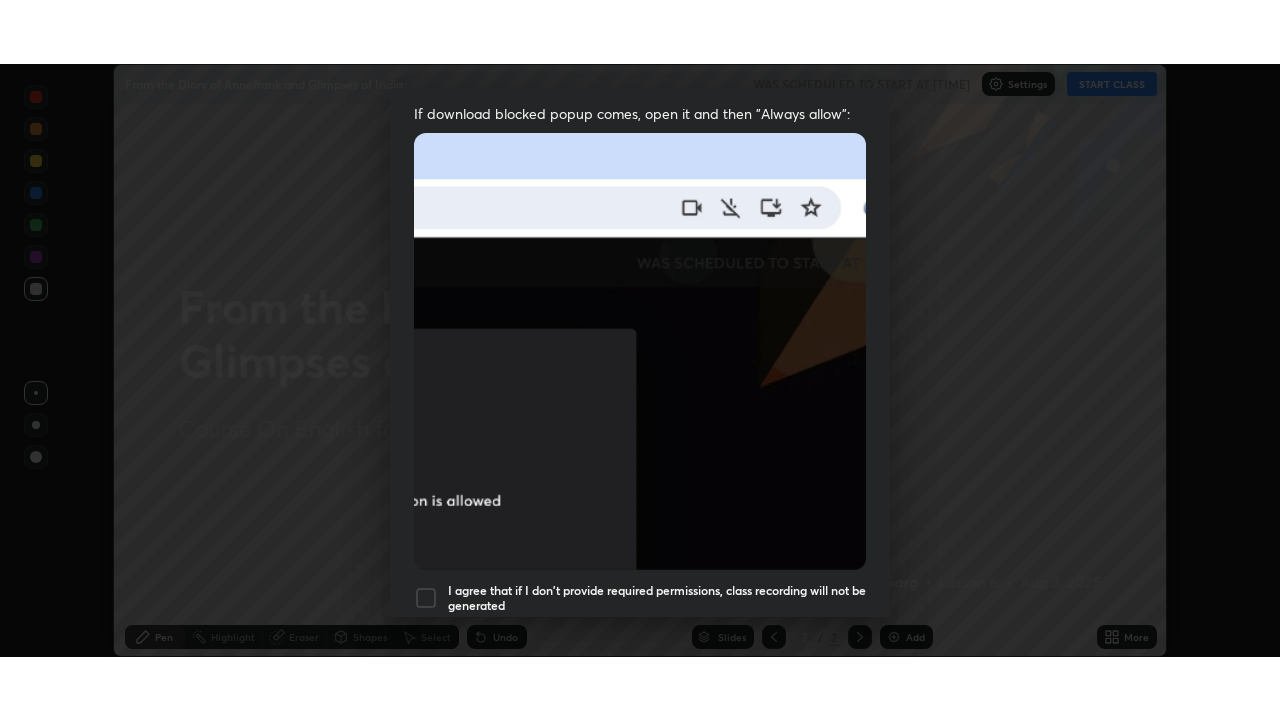 scroll, scrollTop: 471, scrollLeft: 0, axis: vertical 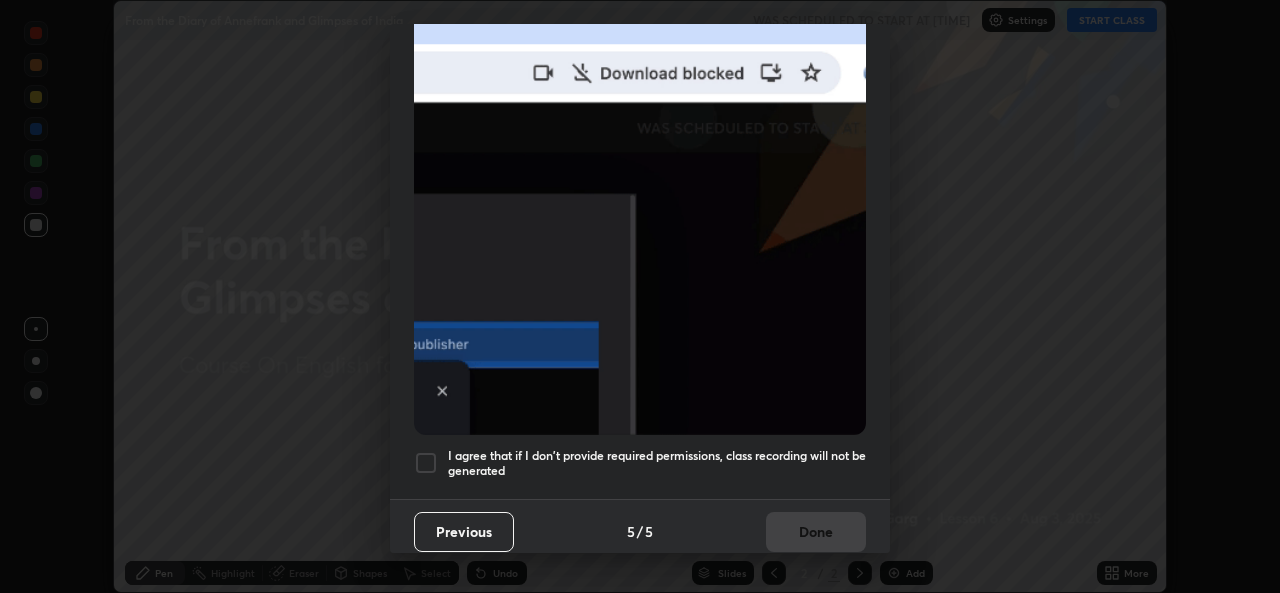 click on "I agree that if I don't provide required permissions, class recording will not be generated" at bounding box center (657, 463) 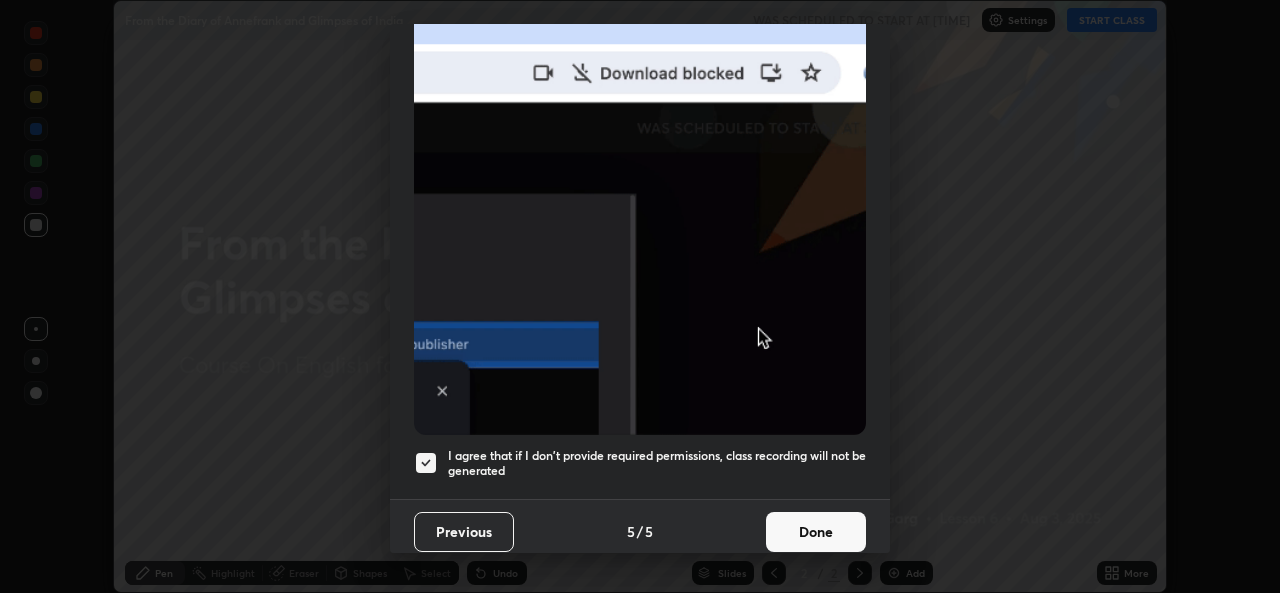 click on "Done" at bounding box center [816, 532] 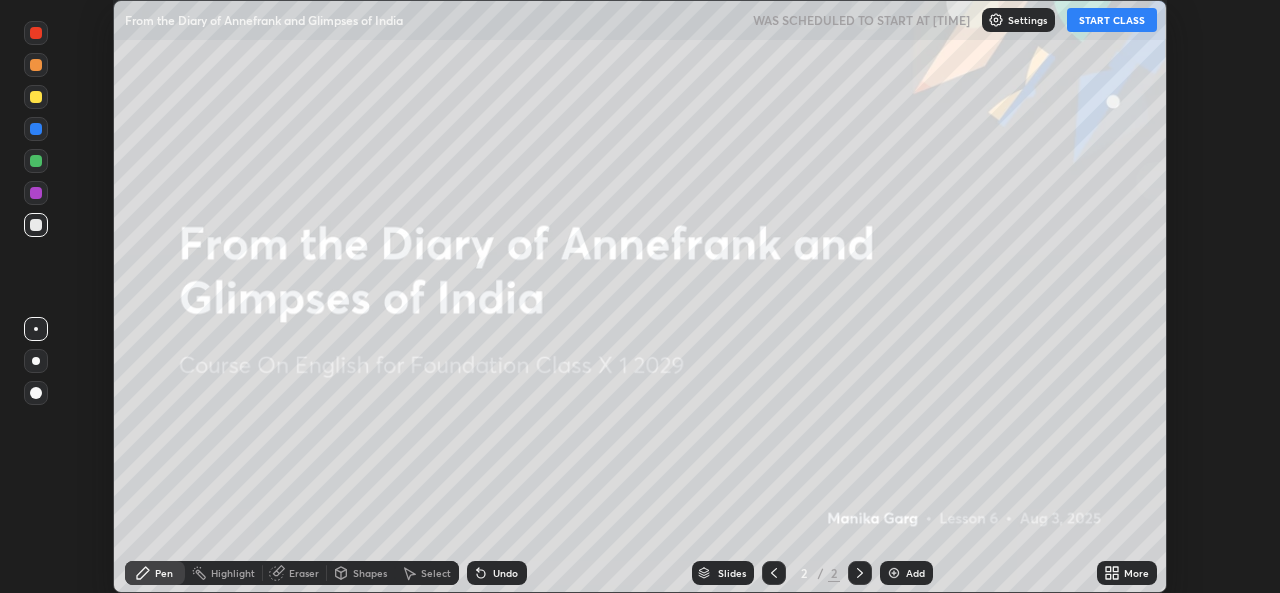 click 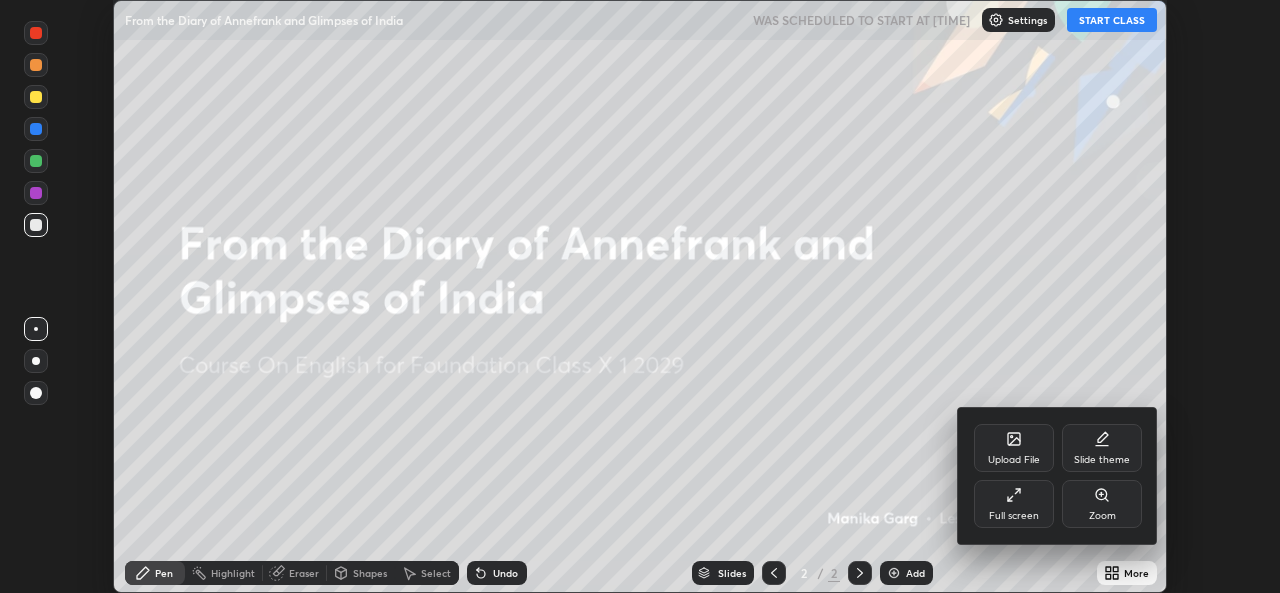 click on "Upload File" at bounding box center [1014, 460] 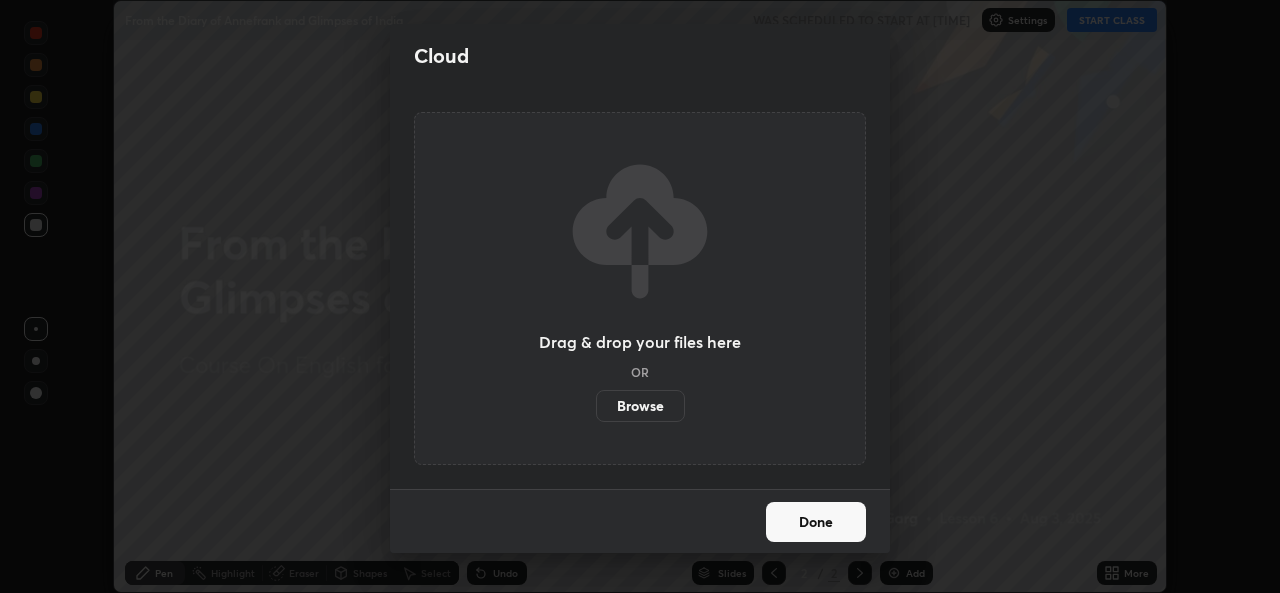 click on "Browse" at bounding box center (640, 406) 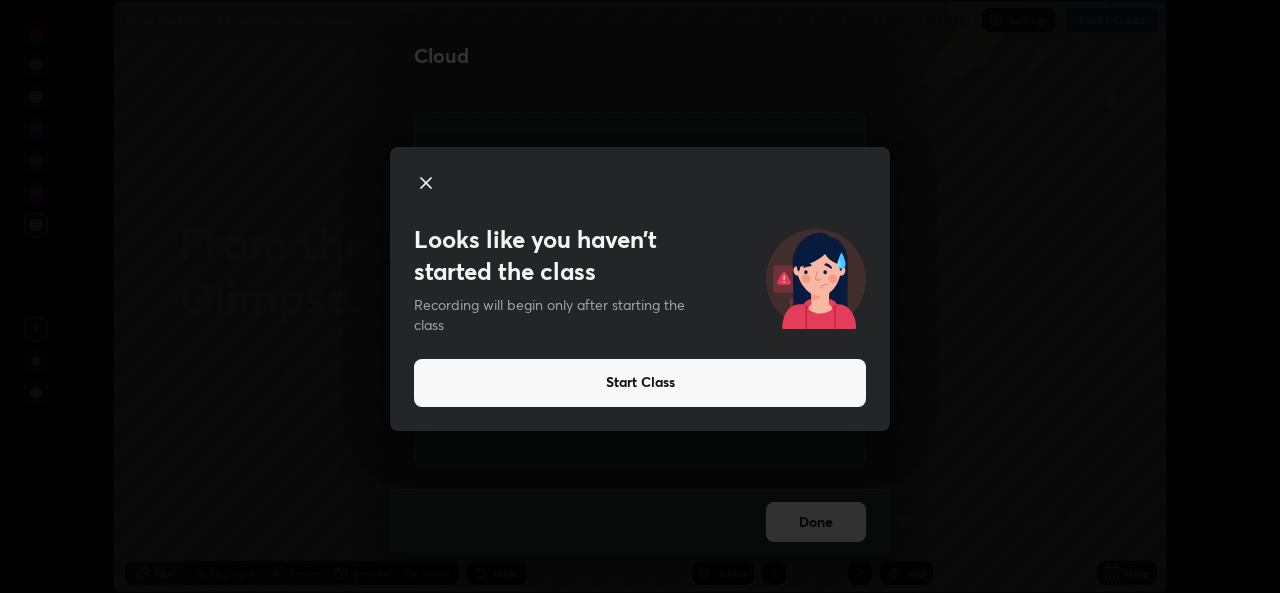 click on "Start Class" at bounding box center [640, 383] 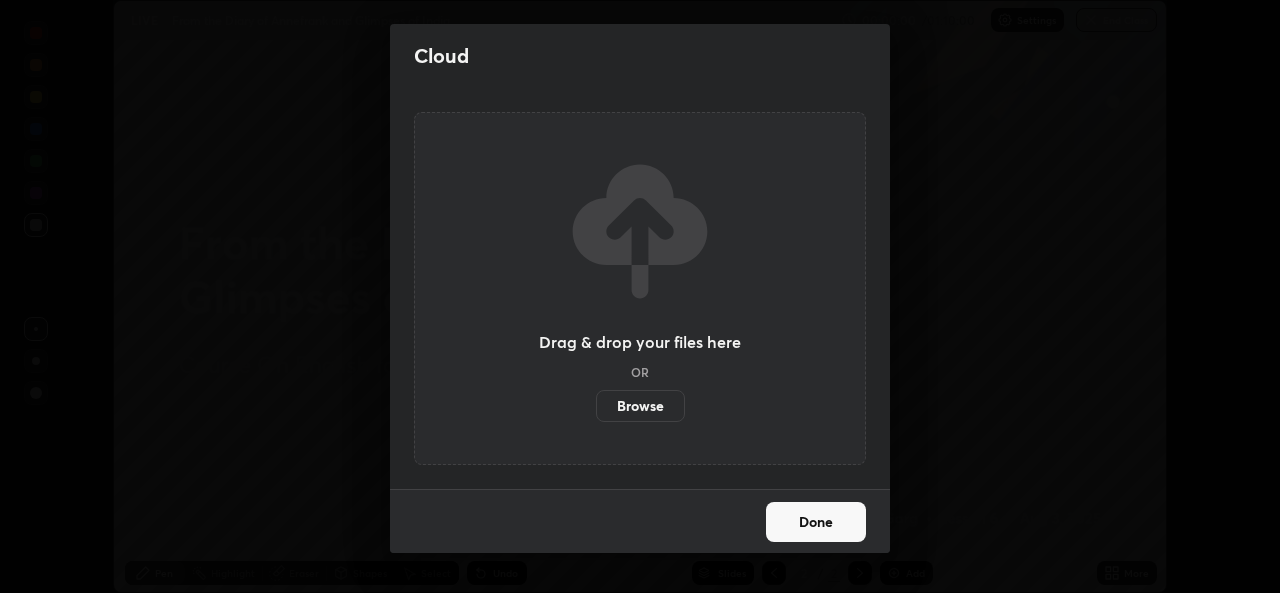 click on "Drag & drop your files here OR Browse" at bounding box center (640, 288) 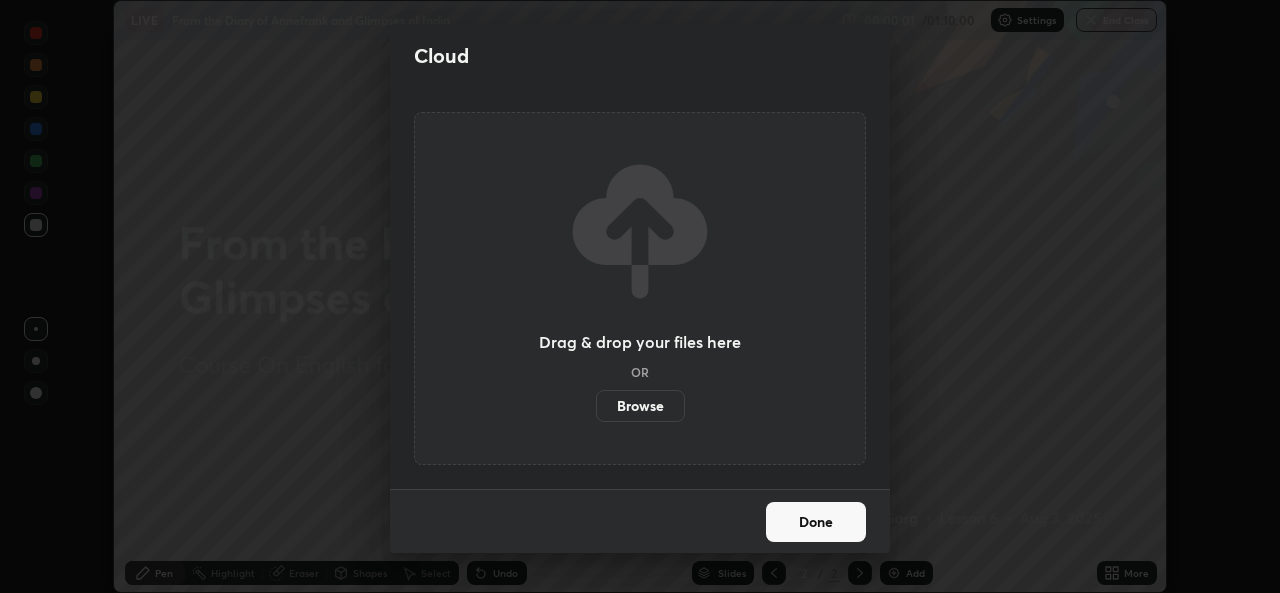 click on "Browse" at bounding box center [640, 406] 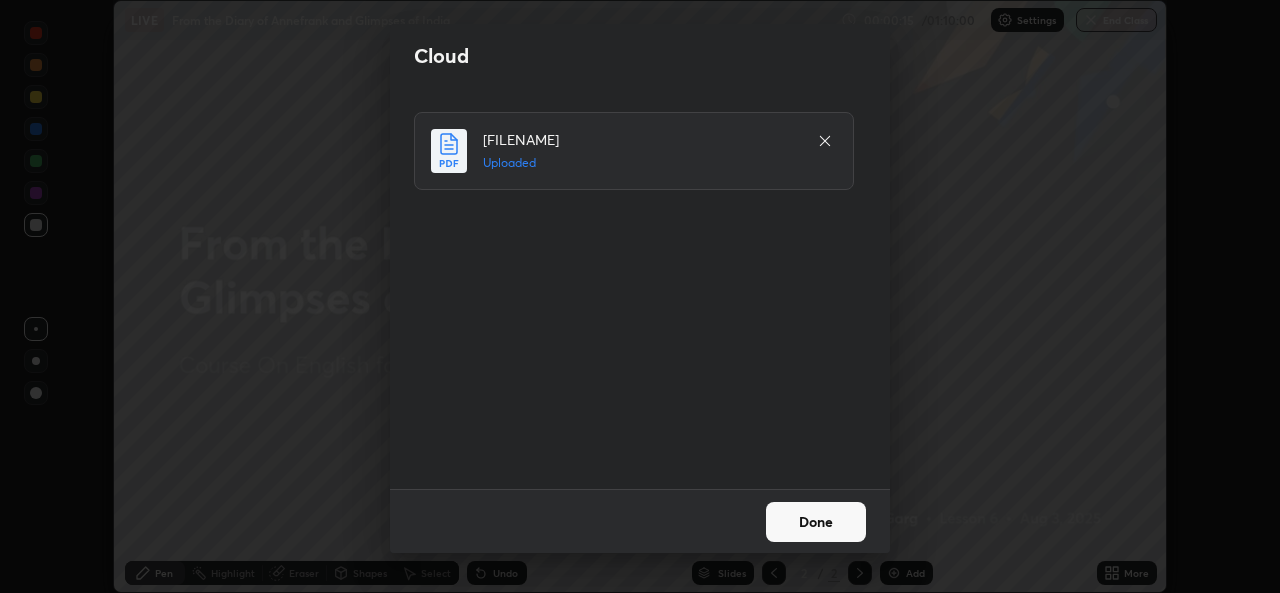 click on "Done" at bounding box center [816, 522] 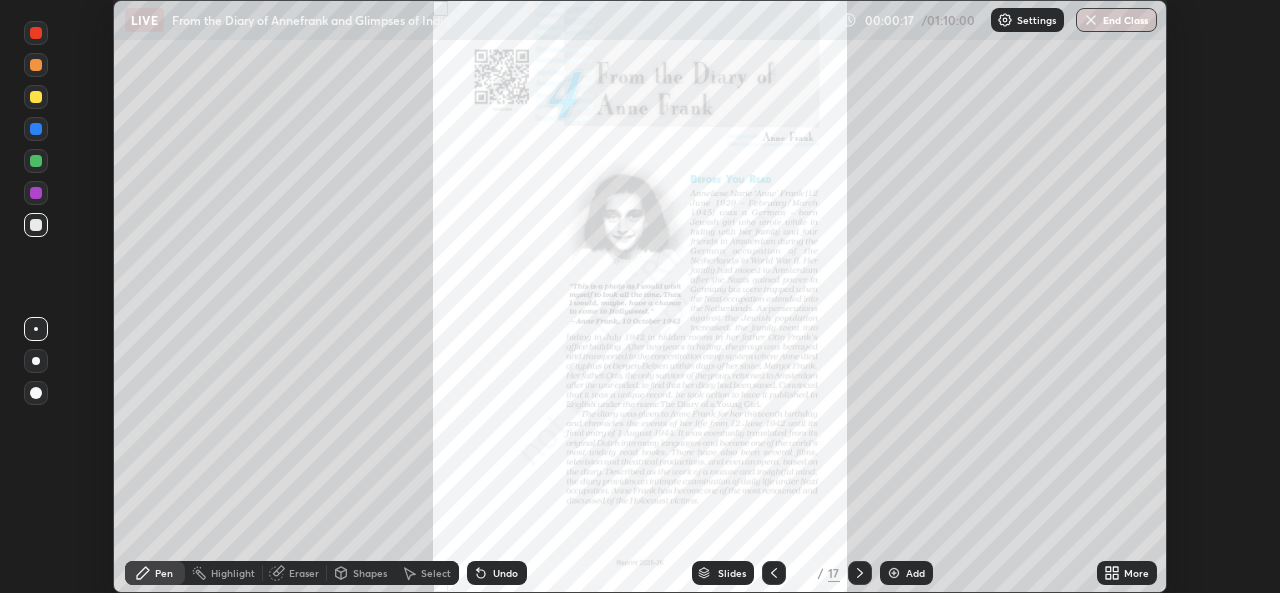 click 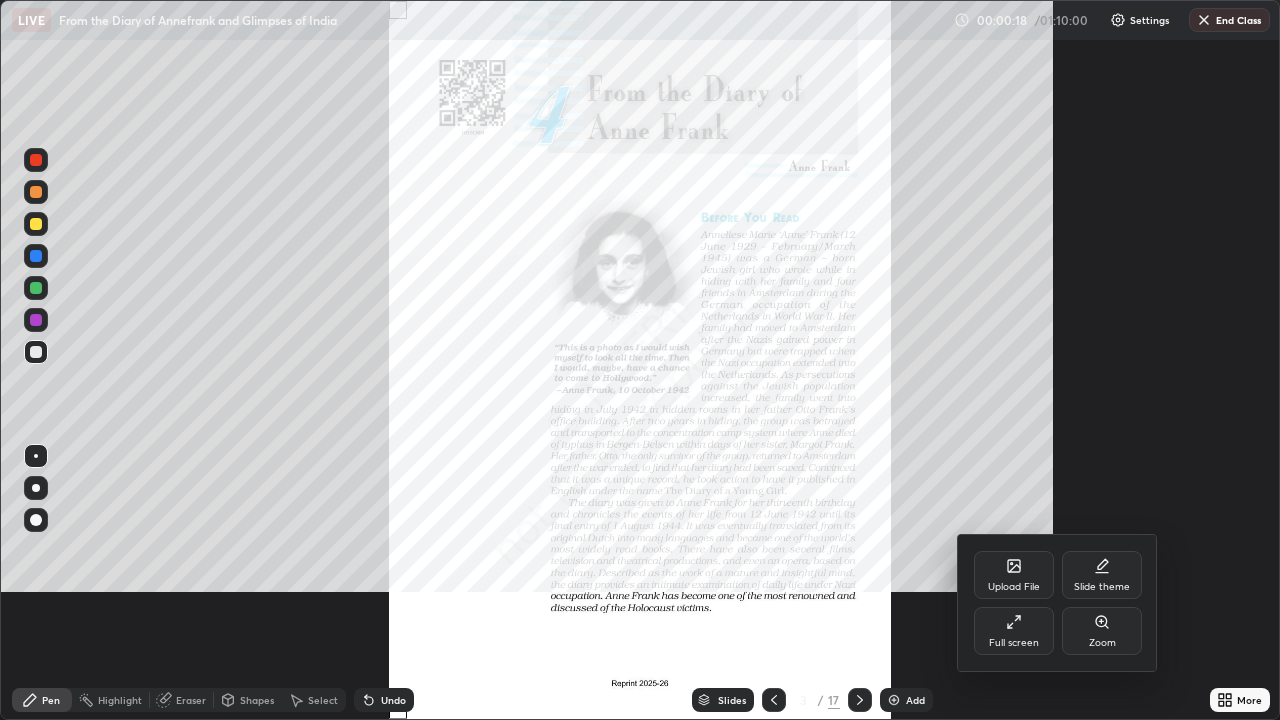 scroll, scrollTop: 99280, scrollLeft: 98720, axis: both 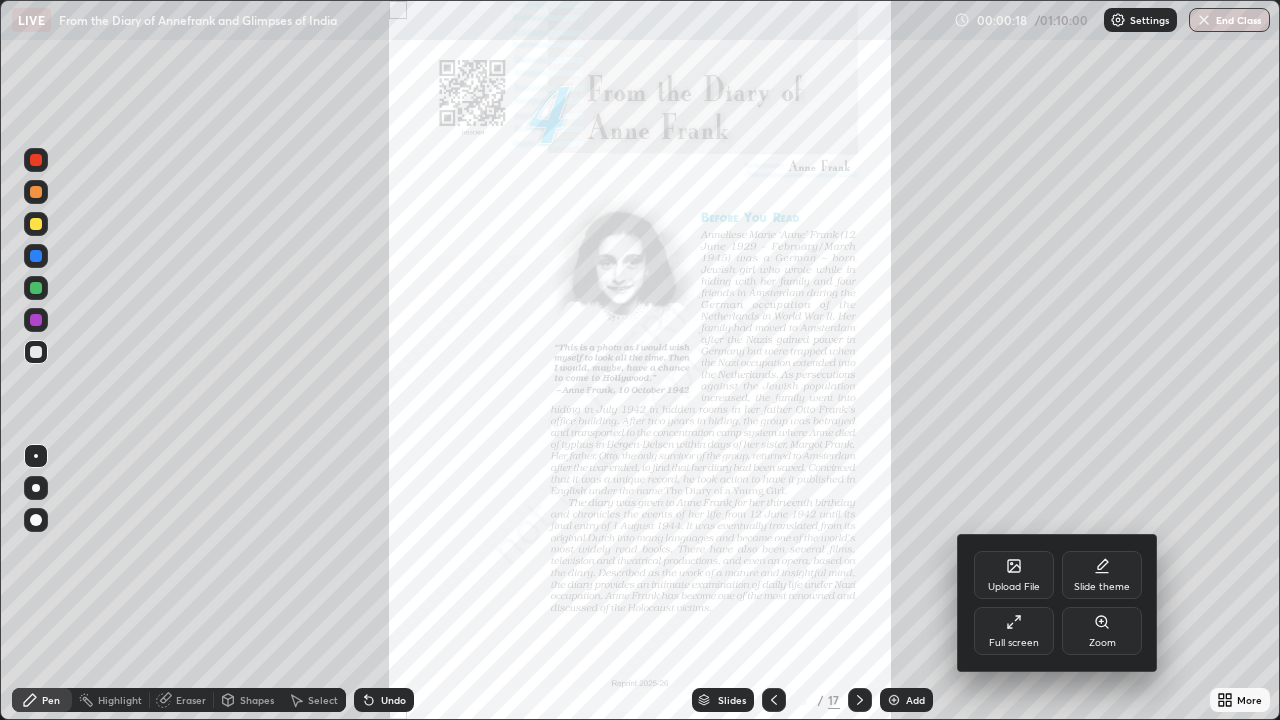 click on "Full screen" at bounding box center (1014, 643) 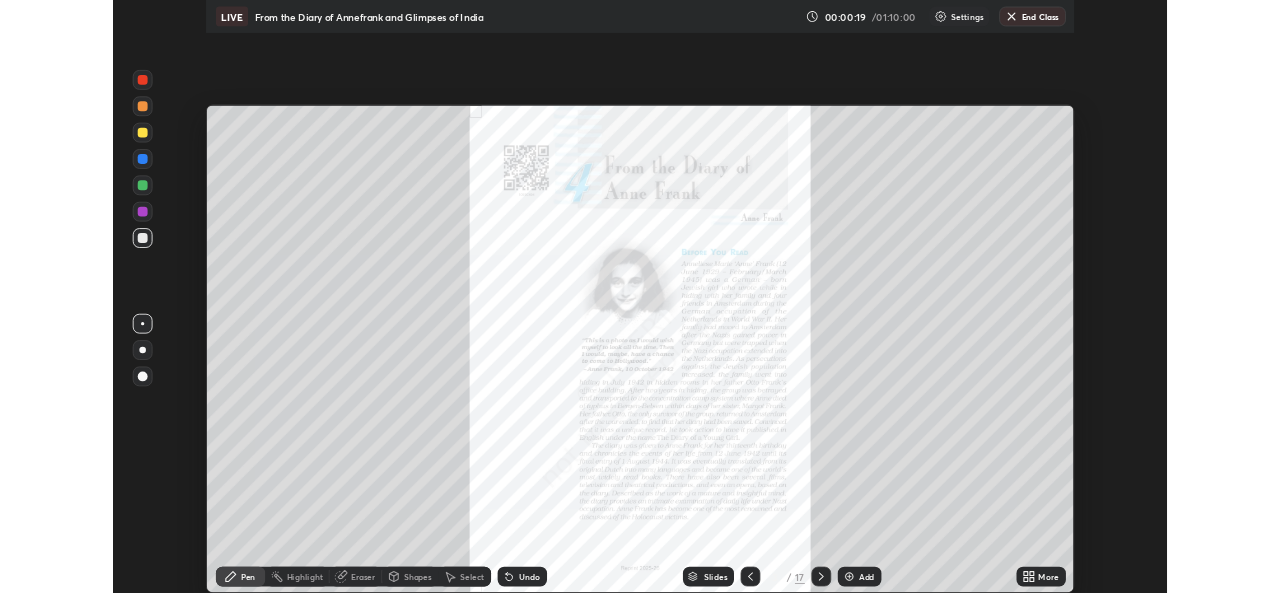 scroll, scrollTop: 593, scrollLeft: 1280, axis: both 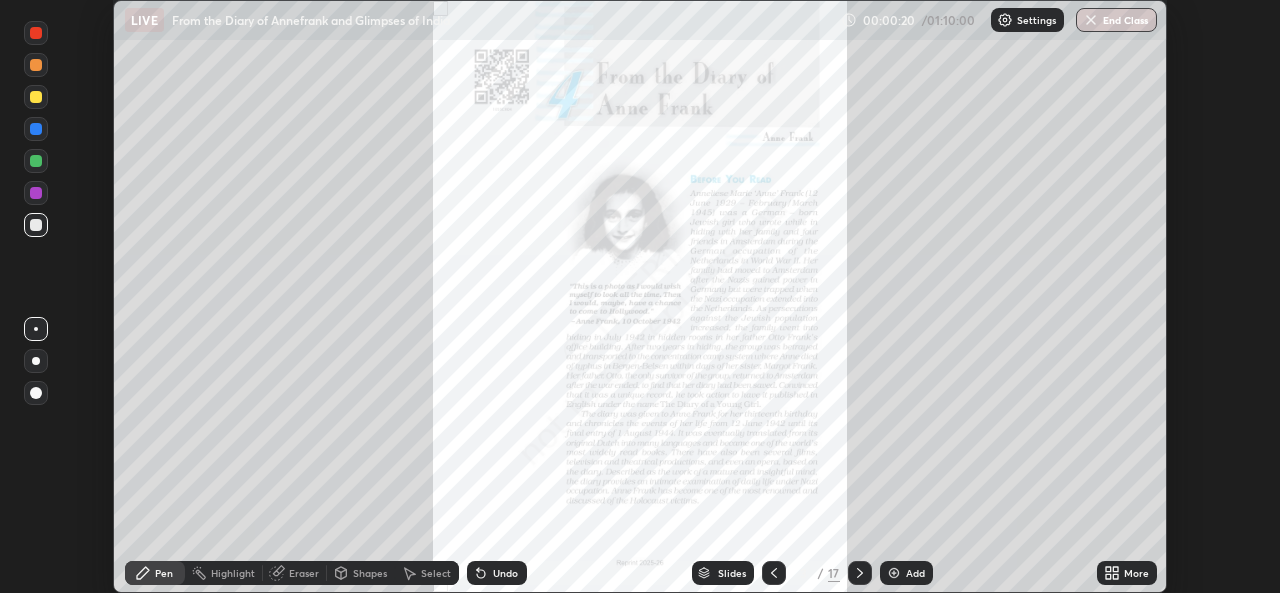 click on "More" at bounding box center [1136, 573] 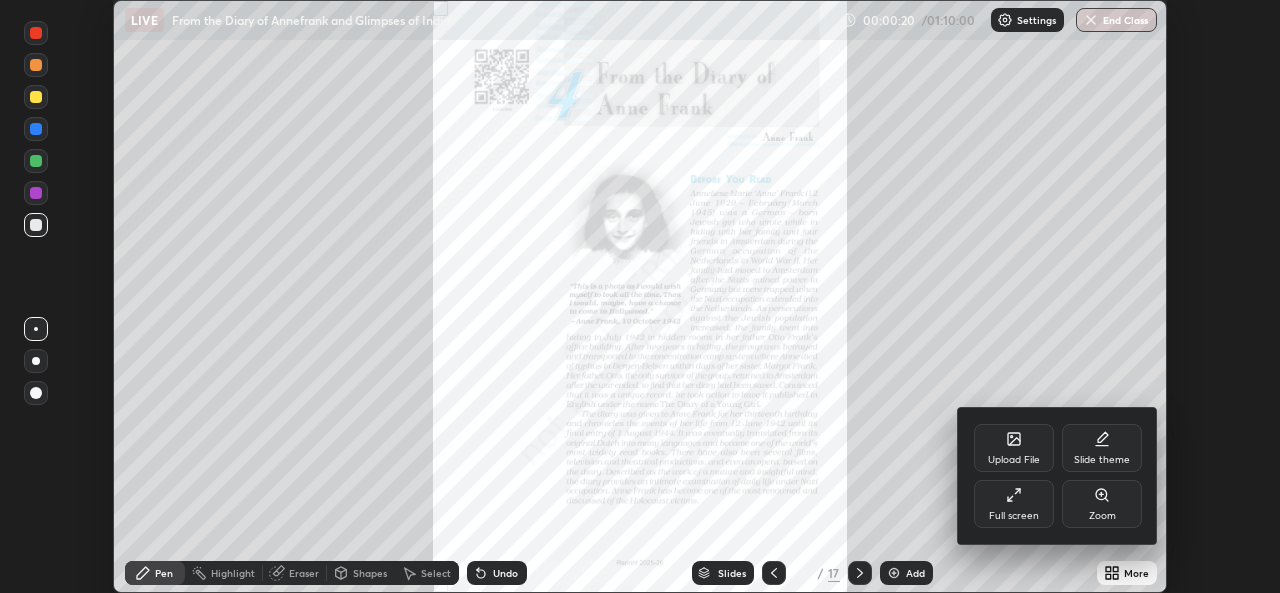 click on "Full screen" at bounding box center (1014, 504) 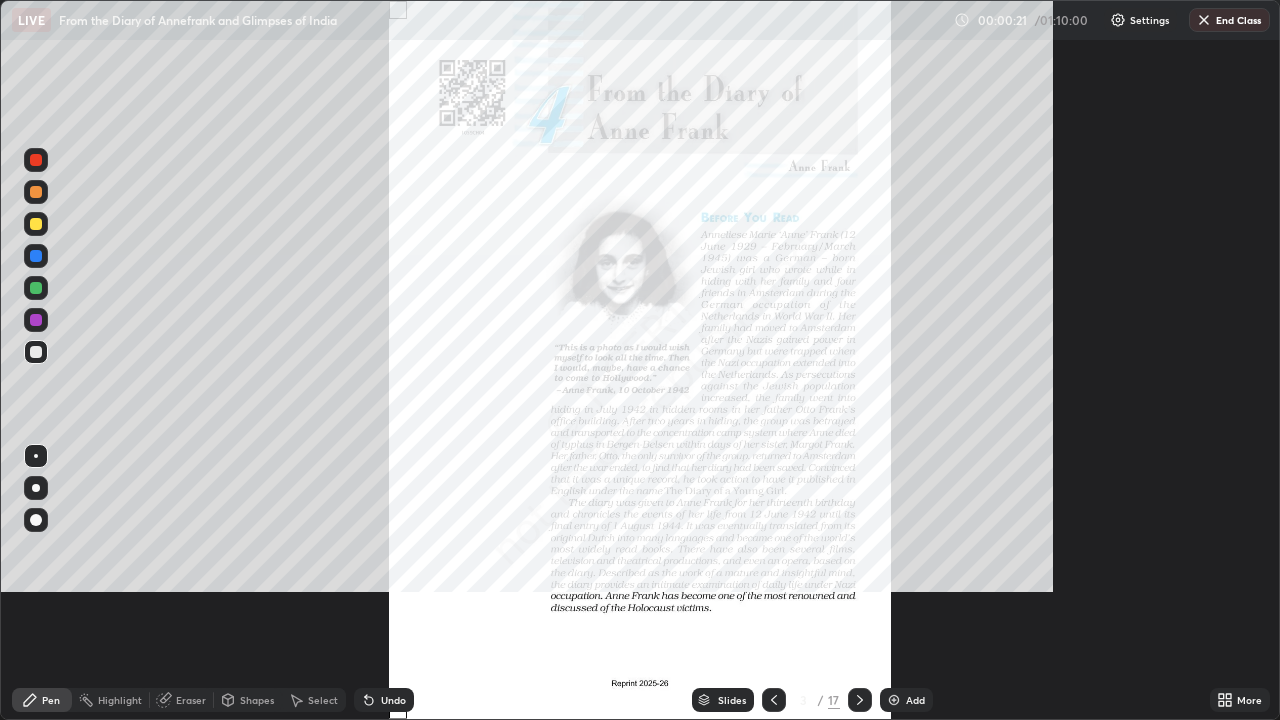 scroll, scrollTop: 99280, scrollLeft: 98720, axis: both 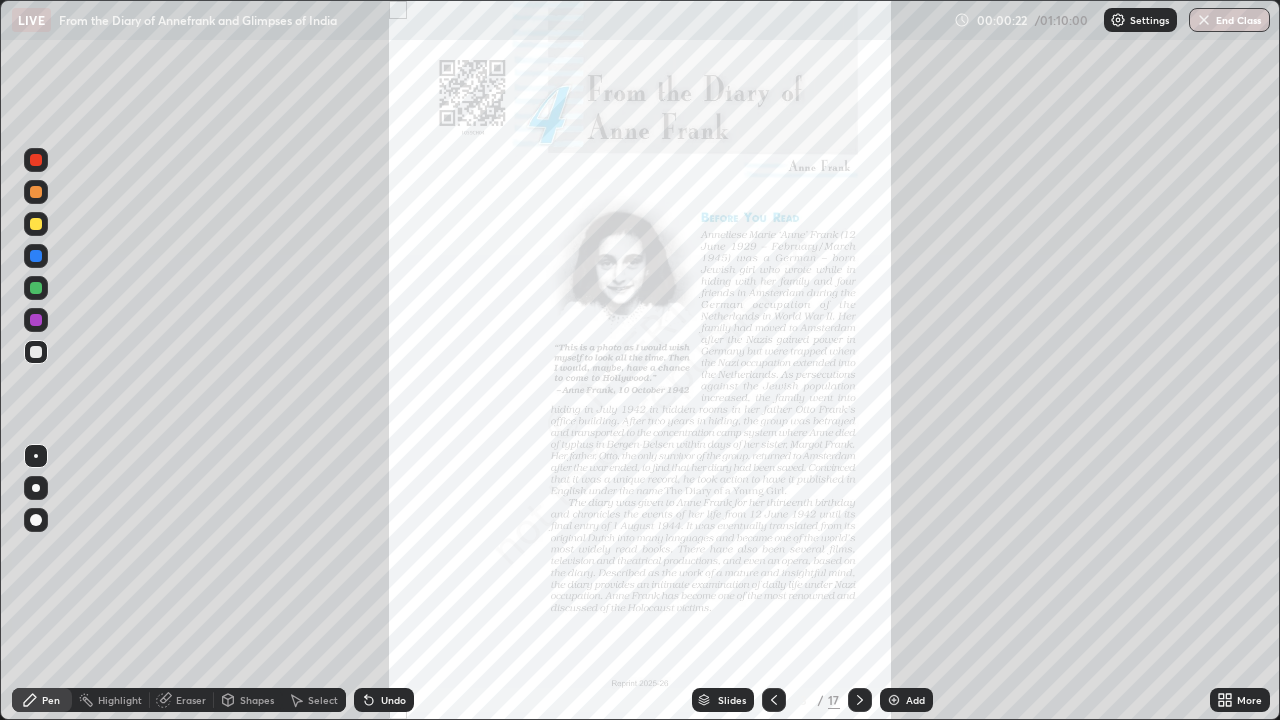 click on "More" at bounding box center (1240, 700) 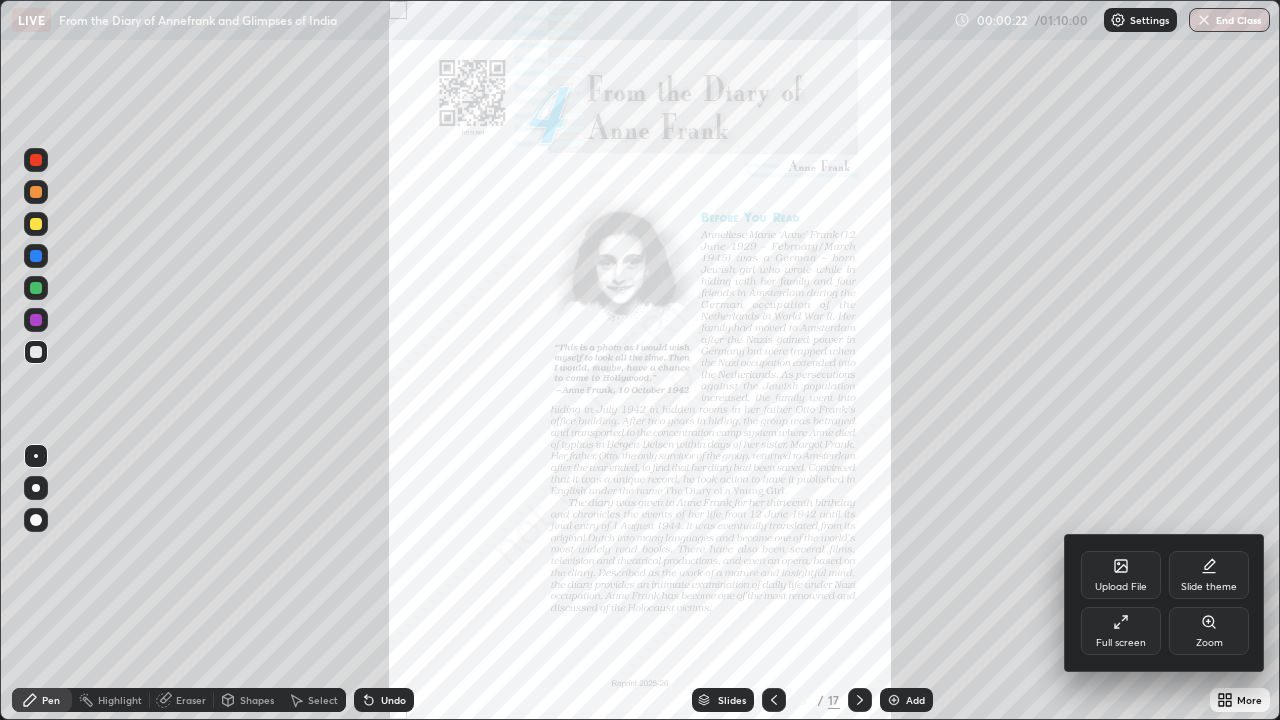 click on "Zoom" at bounding box center [1209, 643] 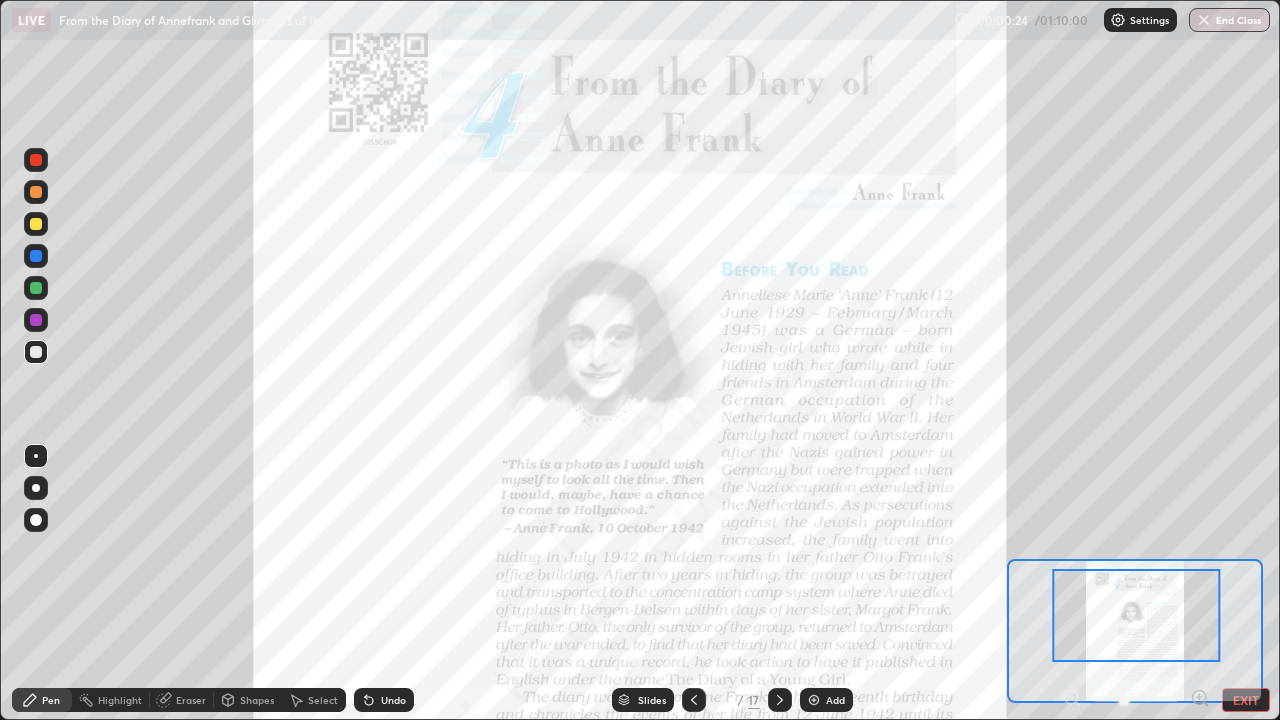 click 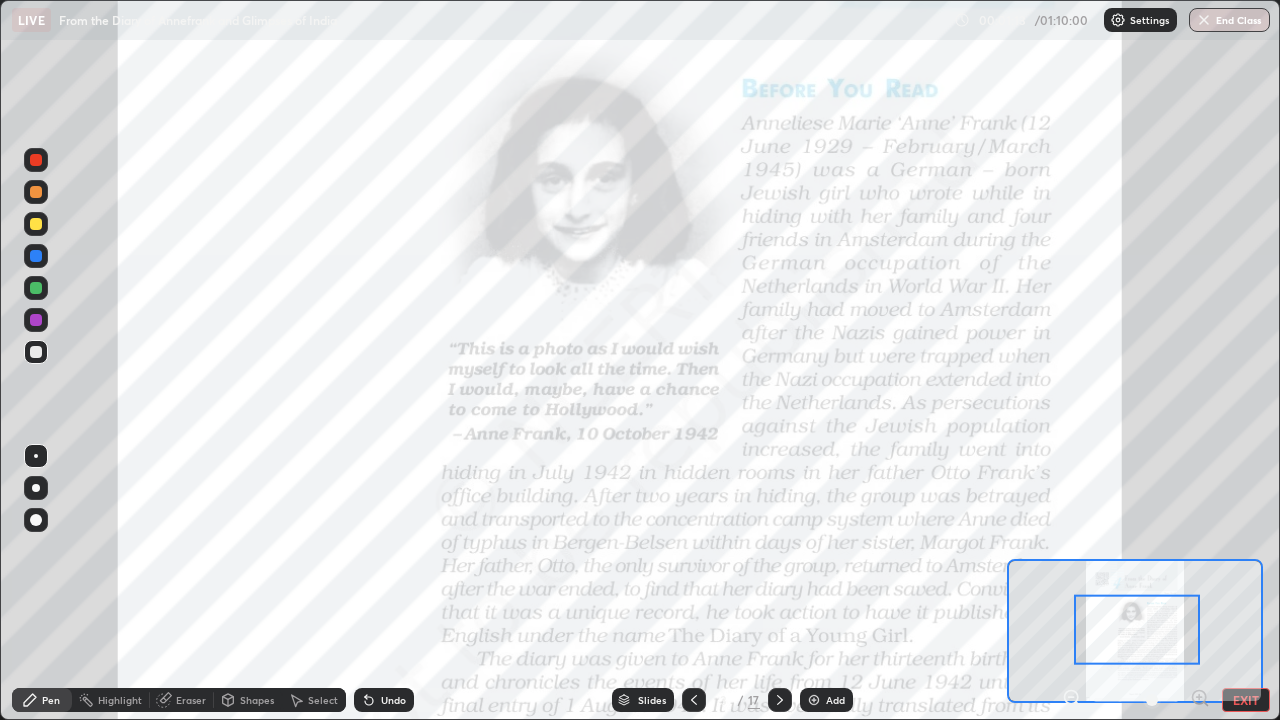 click at bounding box center [36, 160] 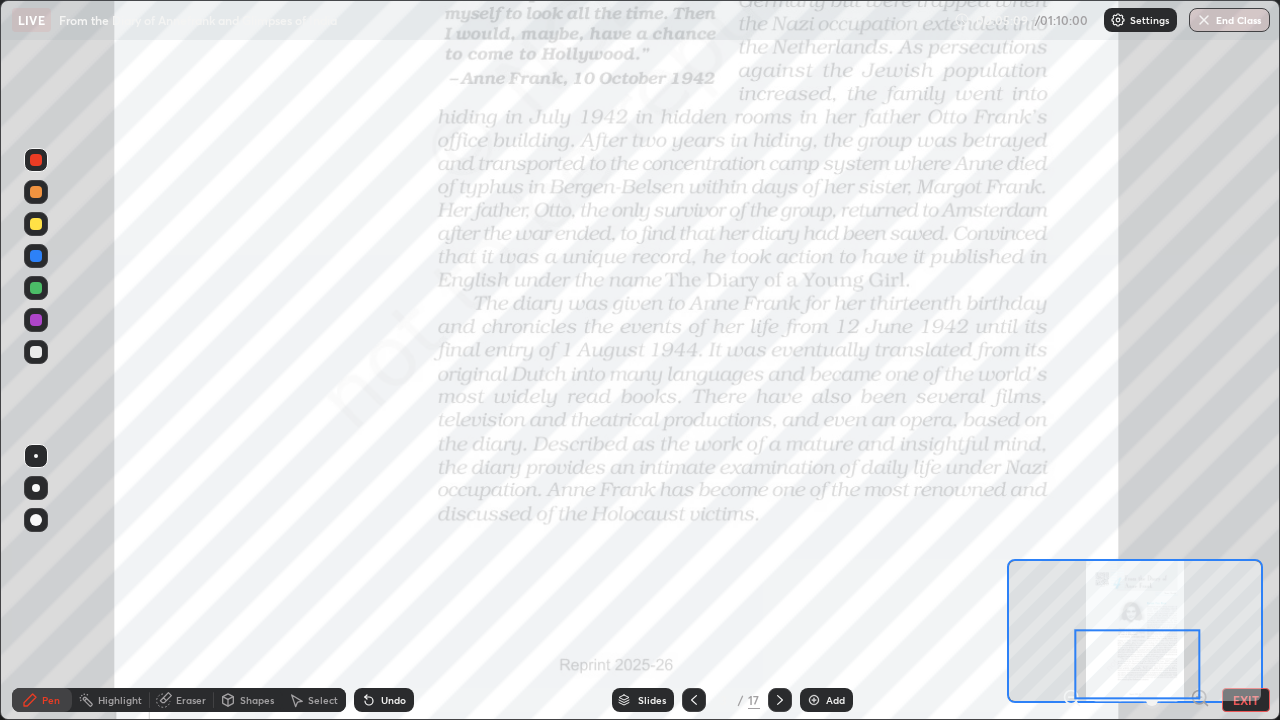 click at bounding box center (780, 700) 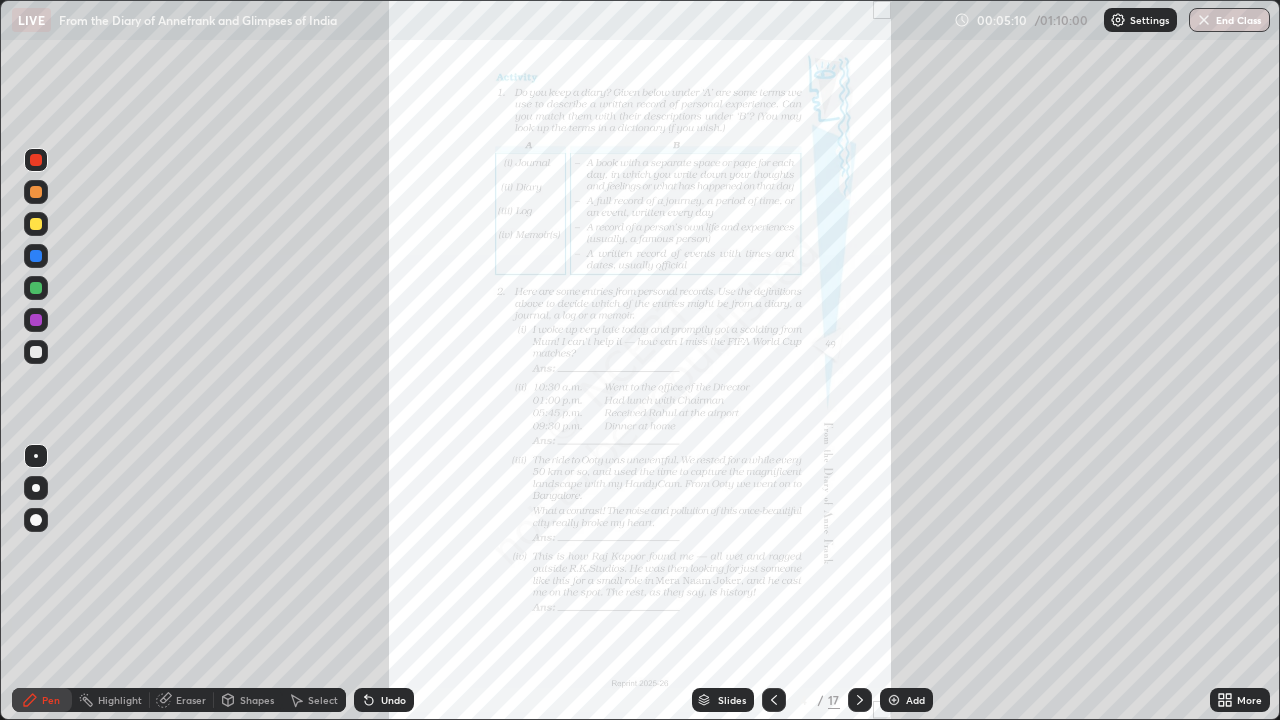 click 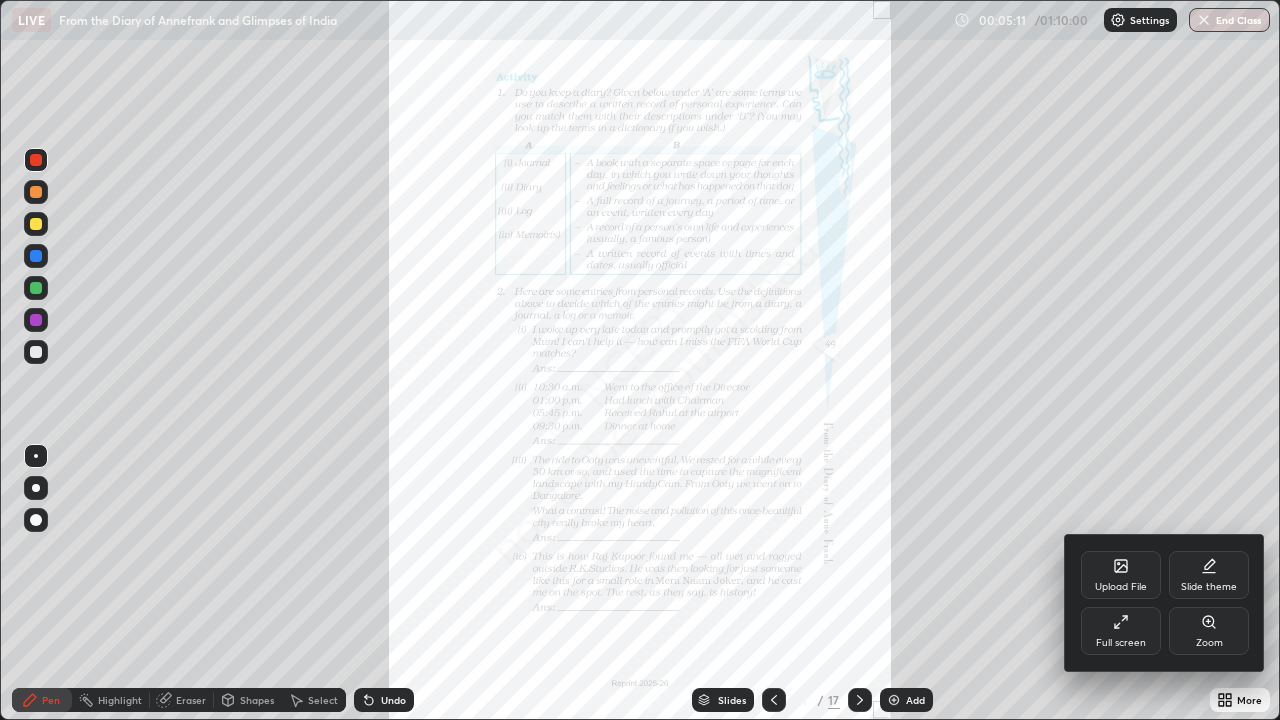 click on "Zoom" at bounding box center [1209, 631] 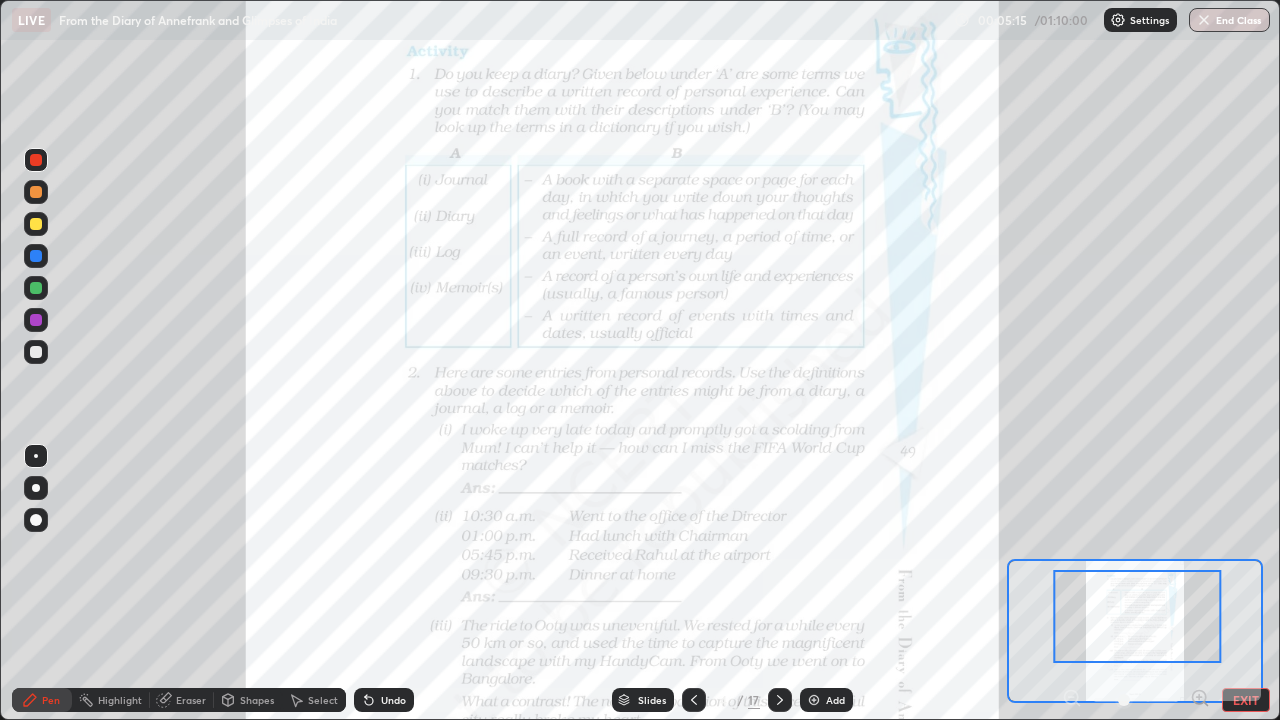 click 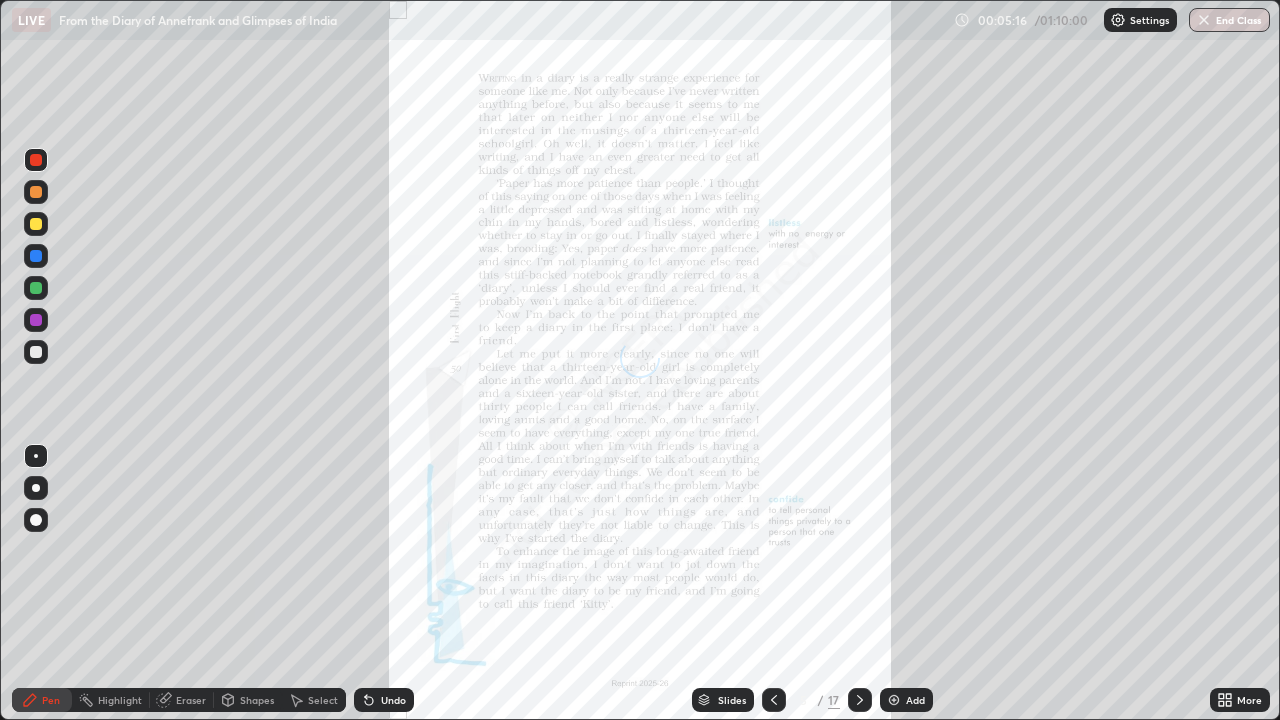 click 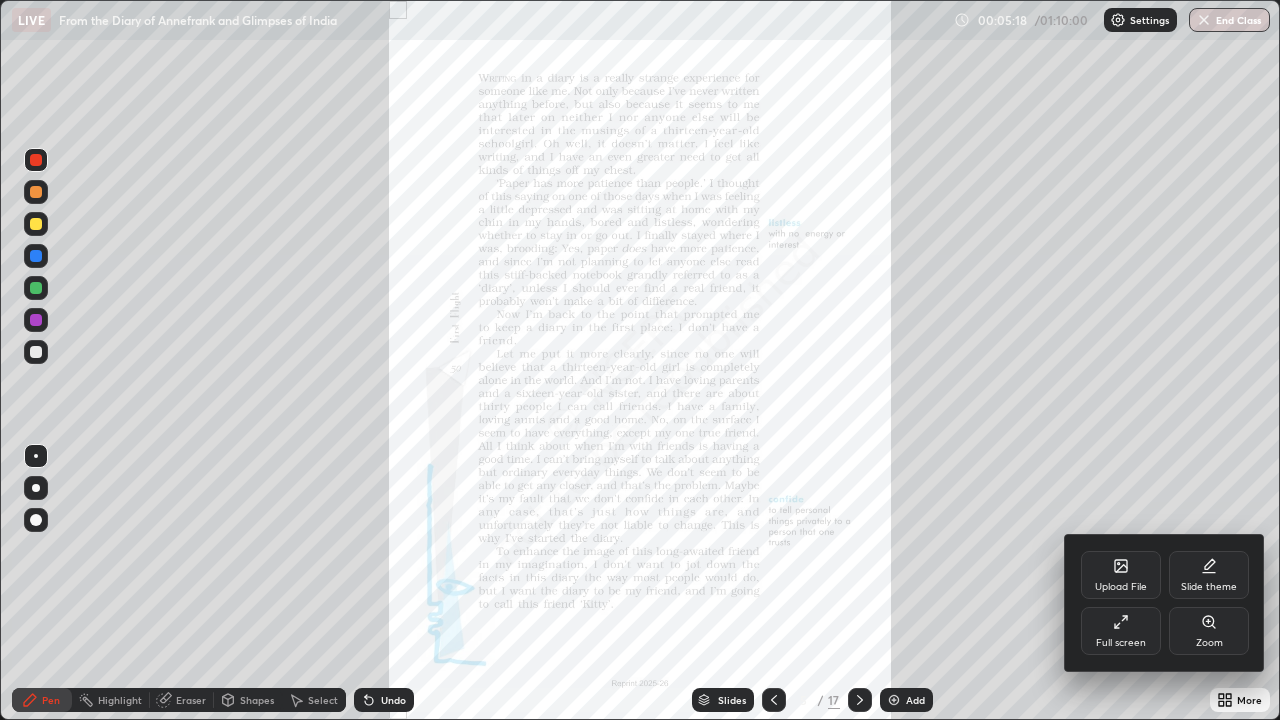 click on "Zoom" at bounding box center (1209, 643) 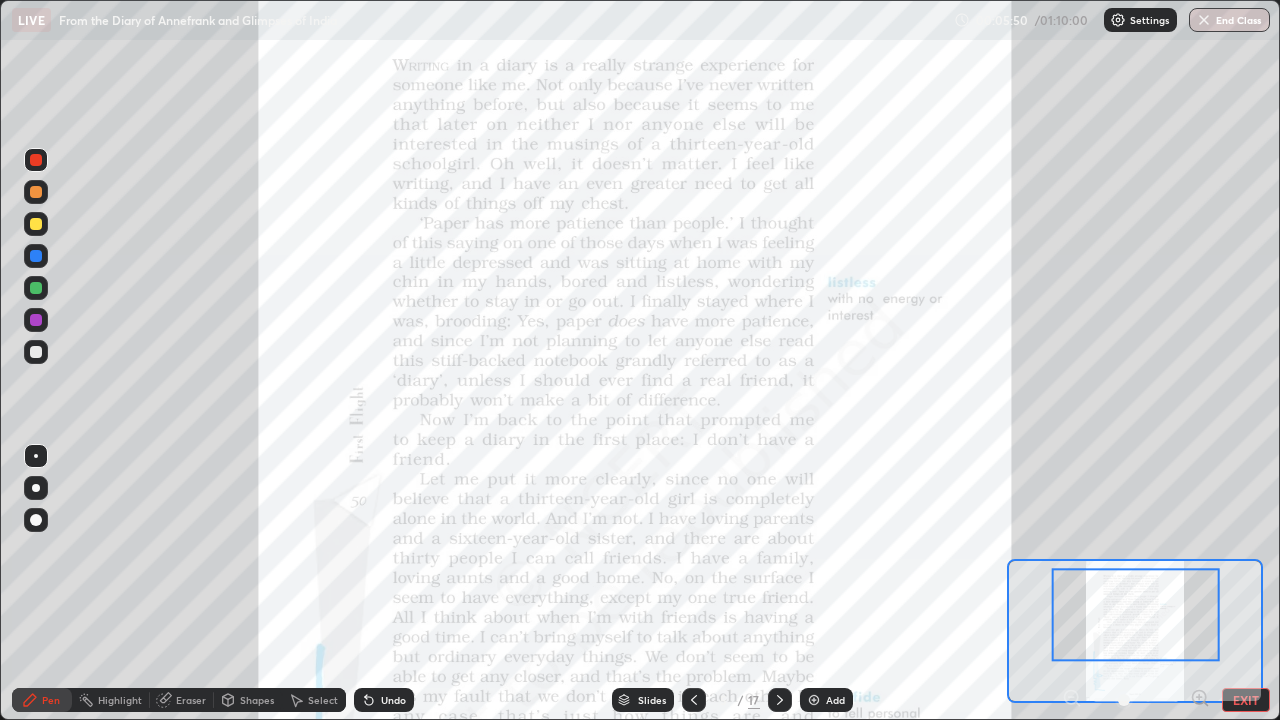 click 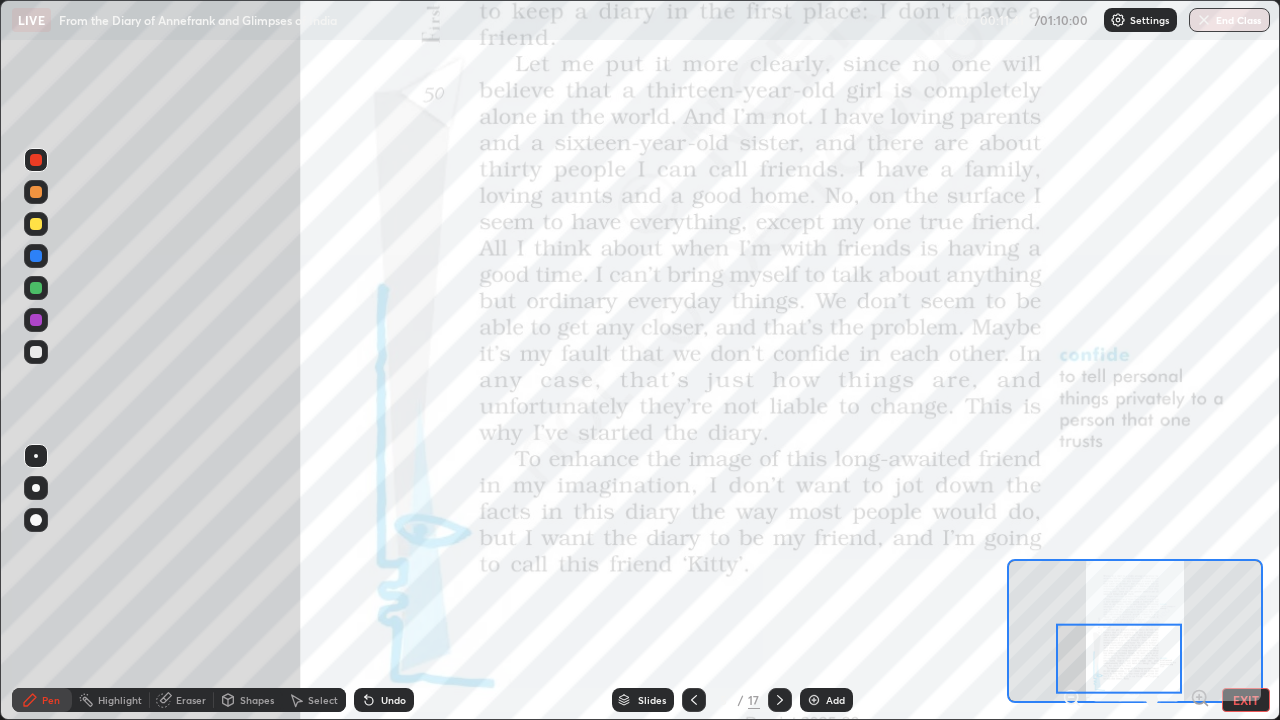 click 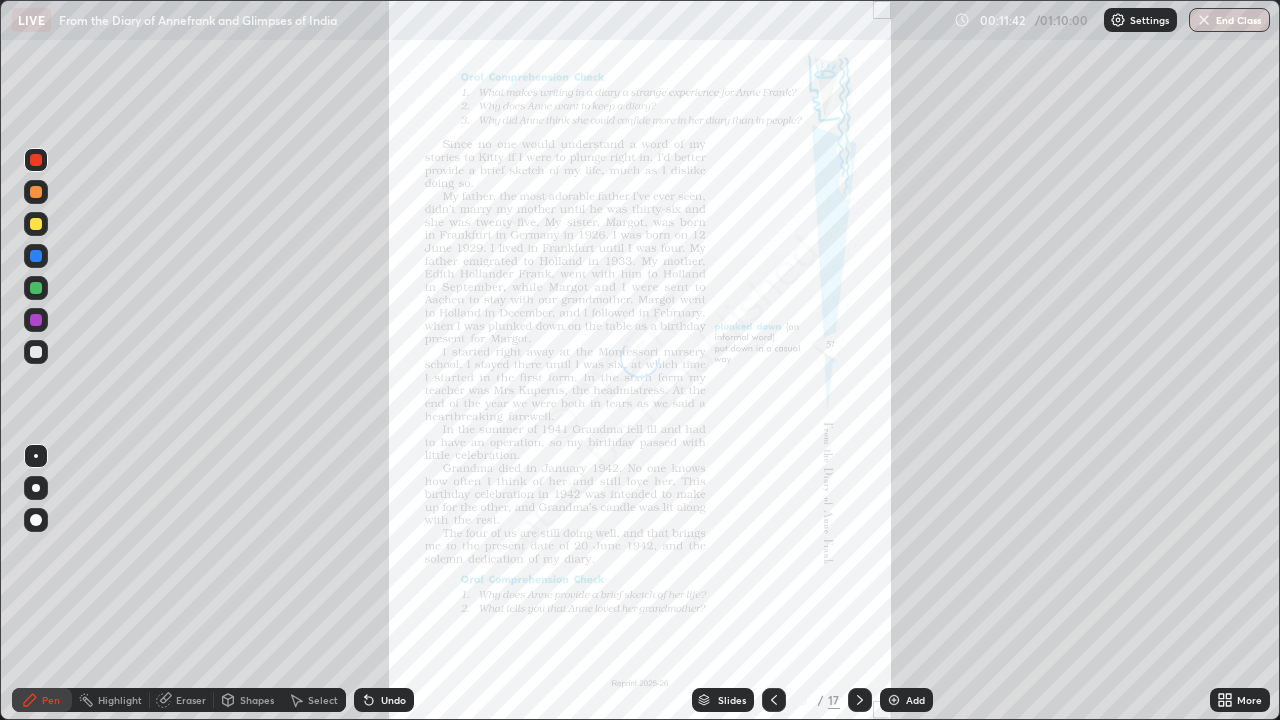 click on "More" at bounding box center [1240, 700] 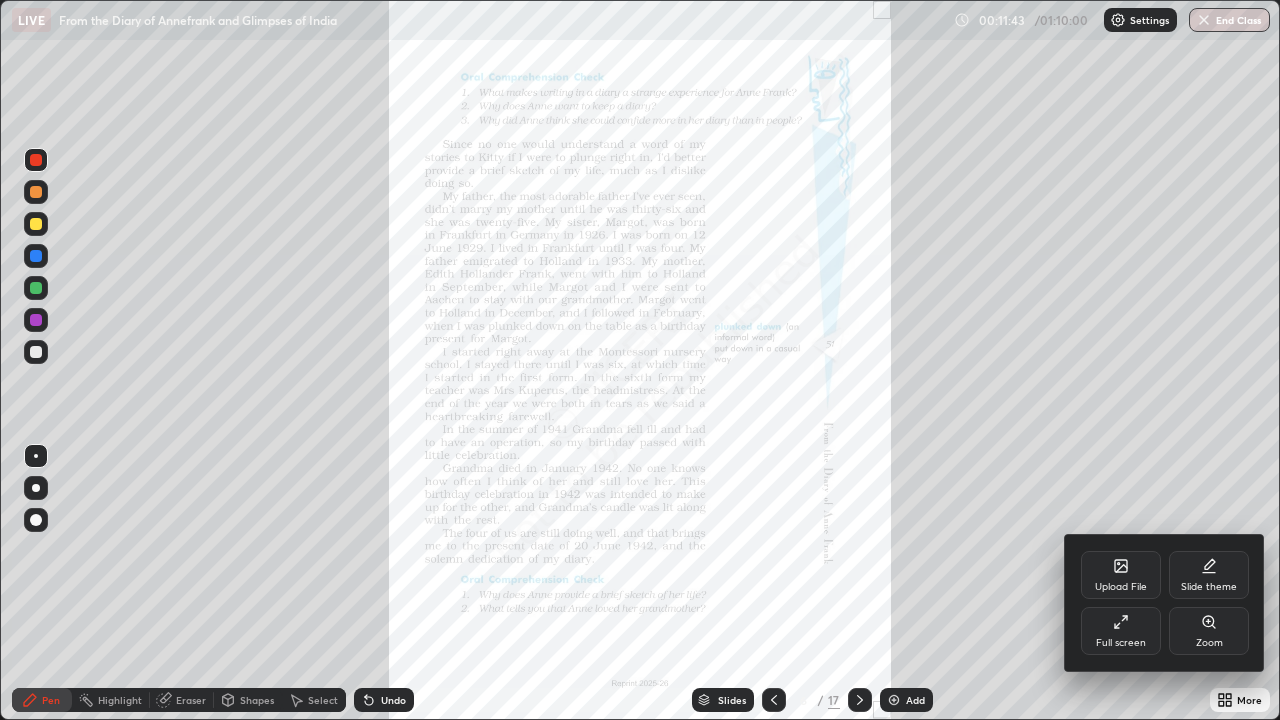 click on "Zoom" at bounding box center (1209, 643) 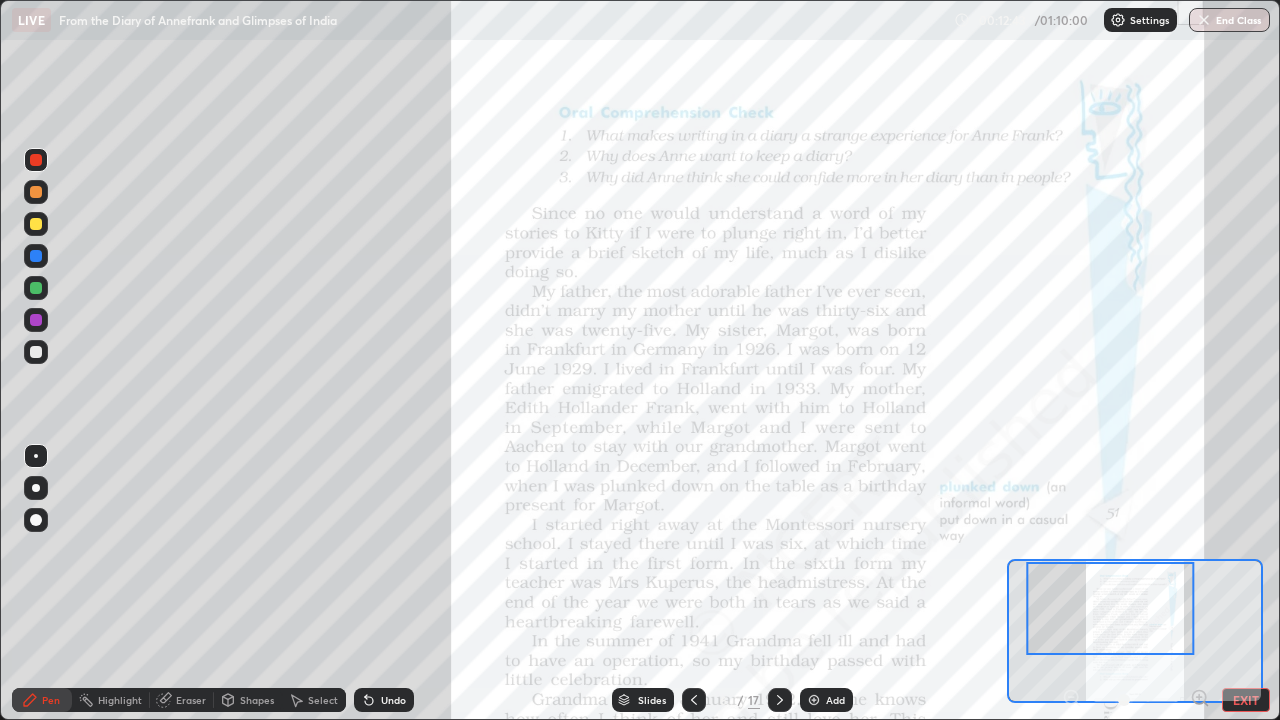 click 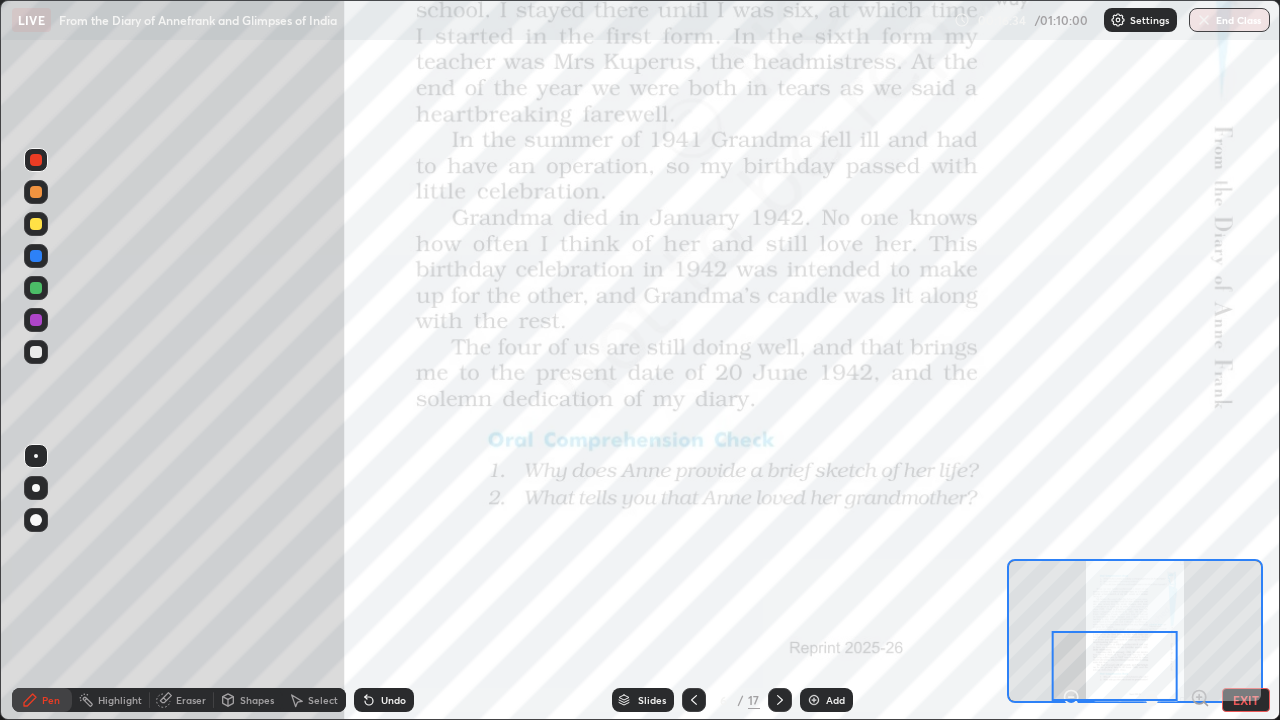 click 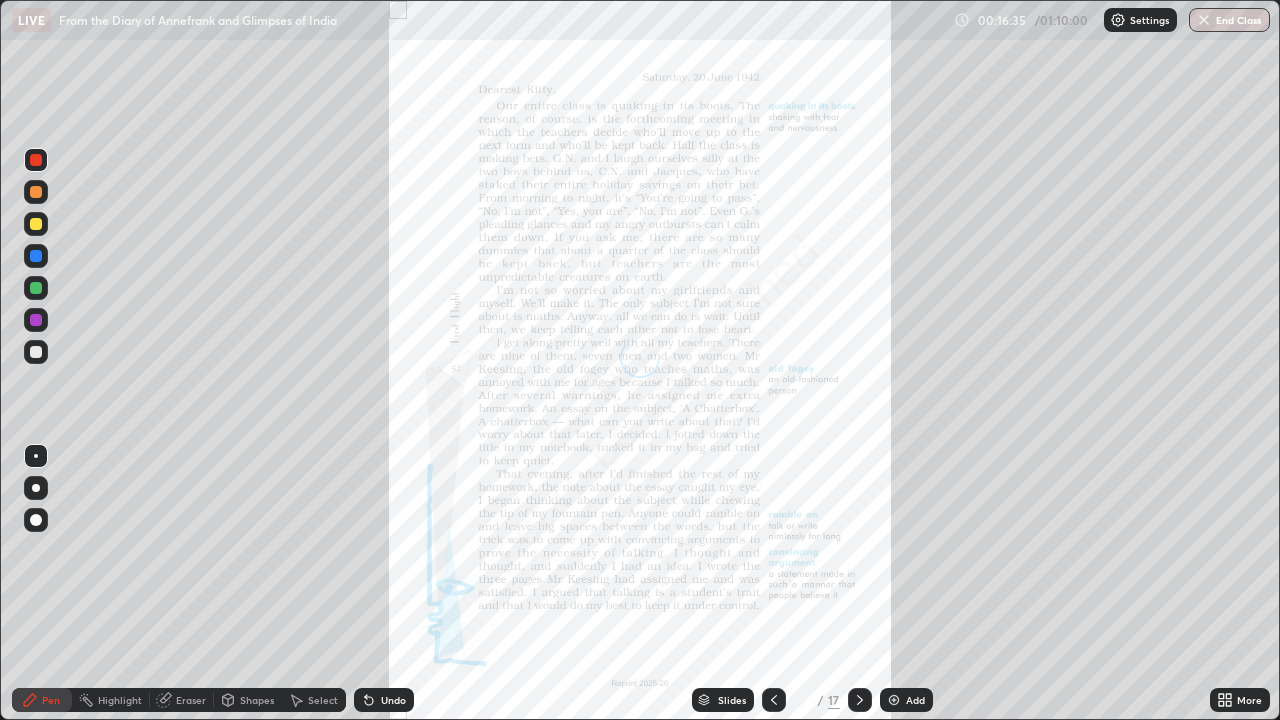 click 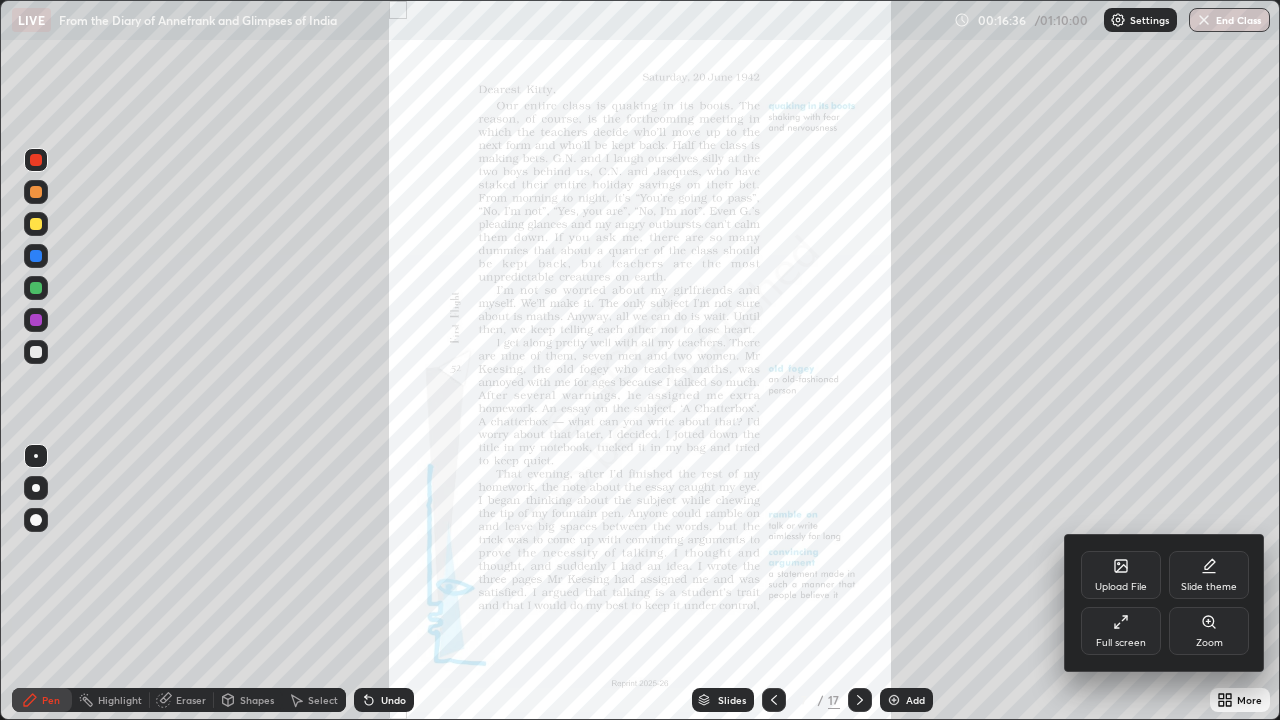 click on "Zoom" at bounding box center (1209, 631) 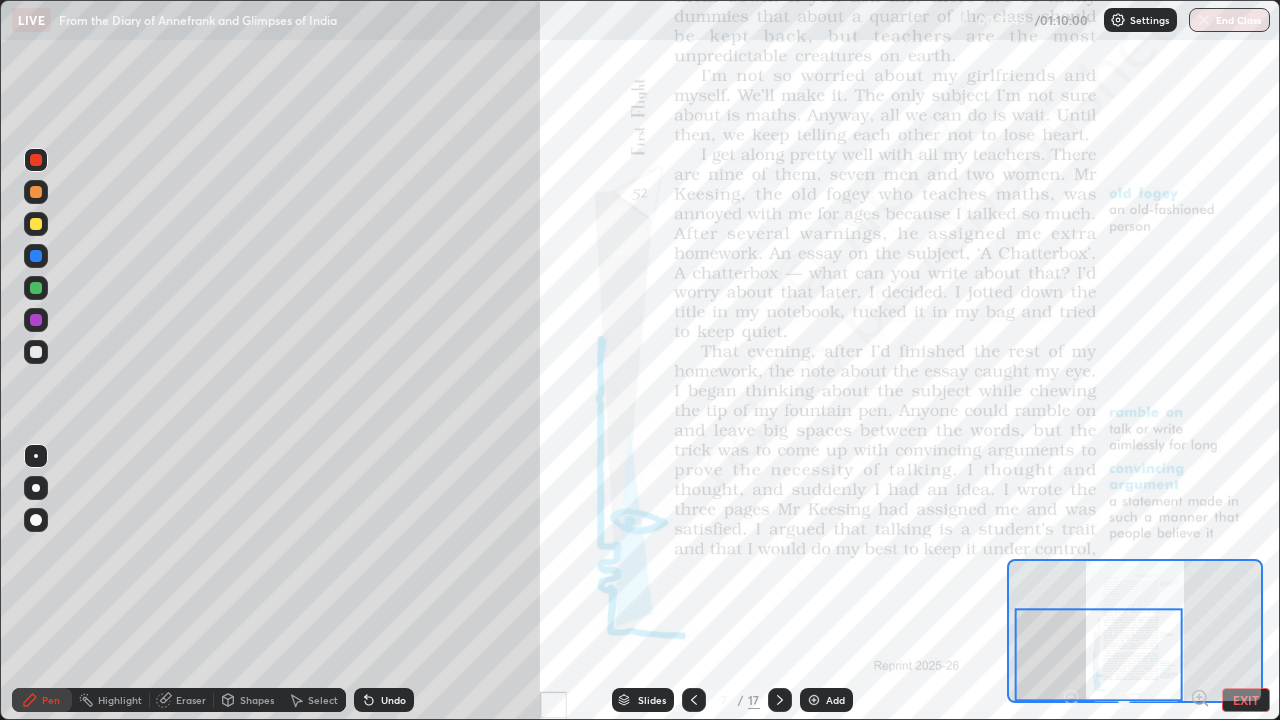 click 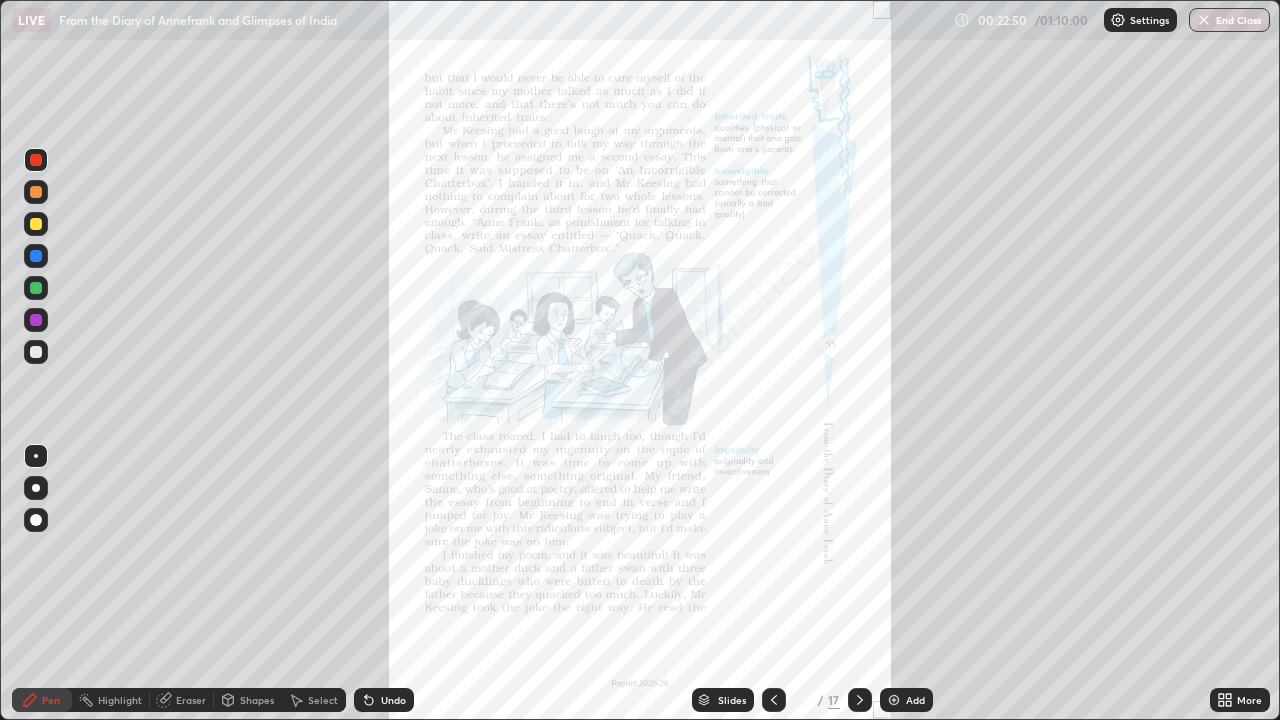 click on "More" at bounding box center [1249, 700] 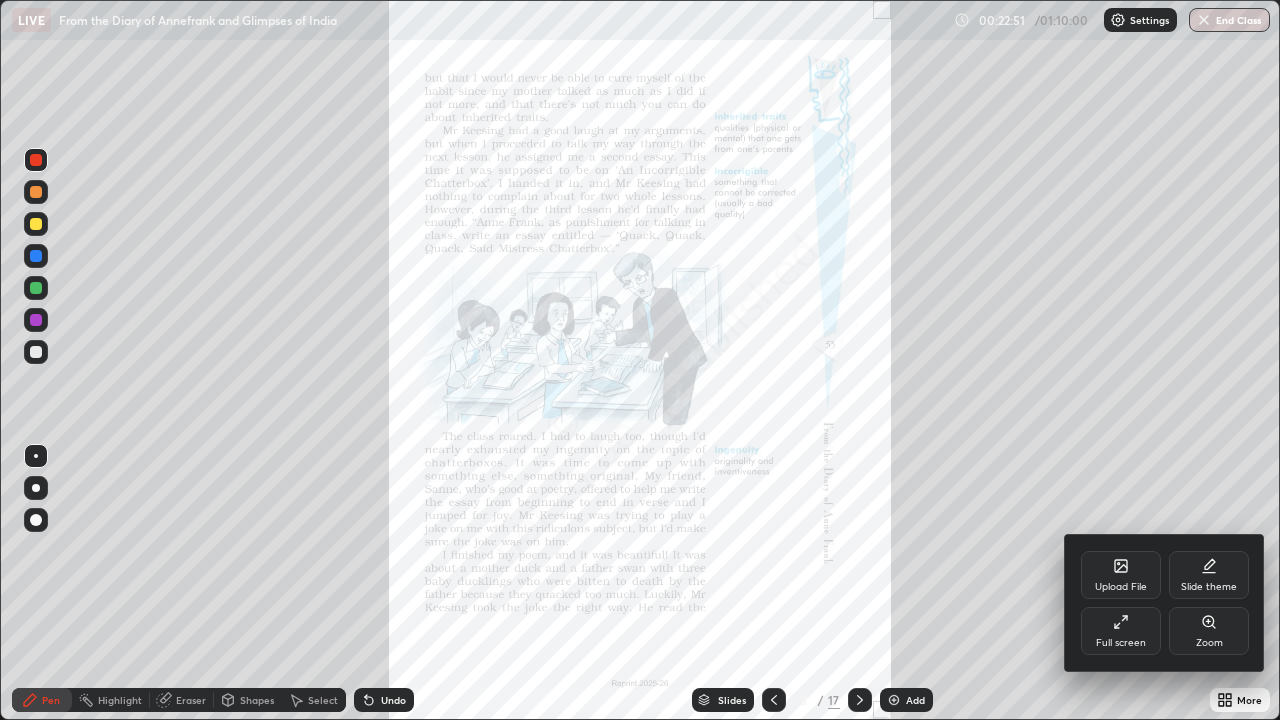 click on "Zoom" at bounding box center [1209, 643] 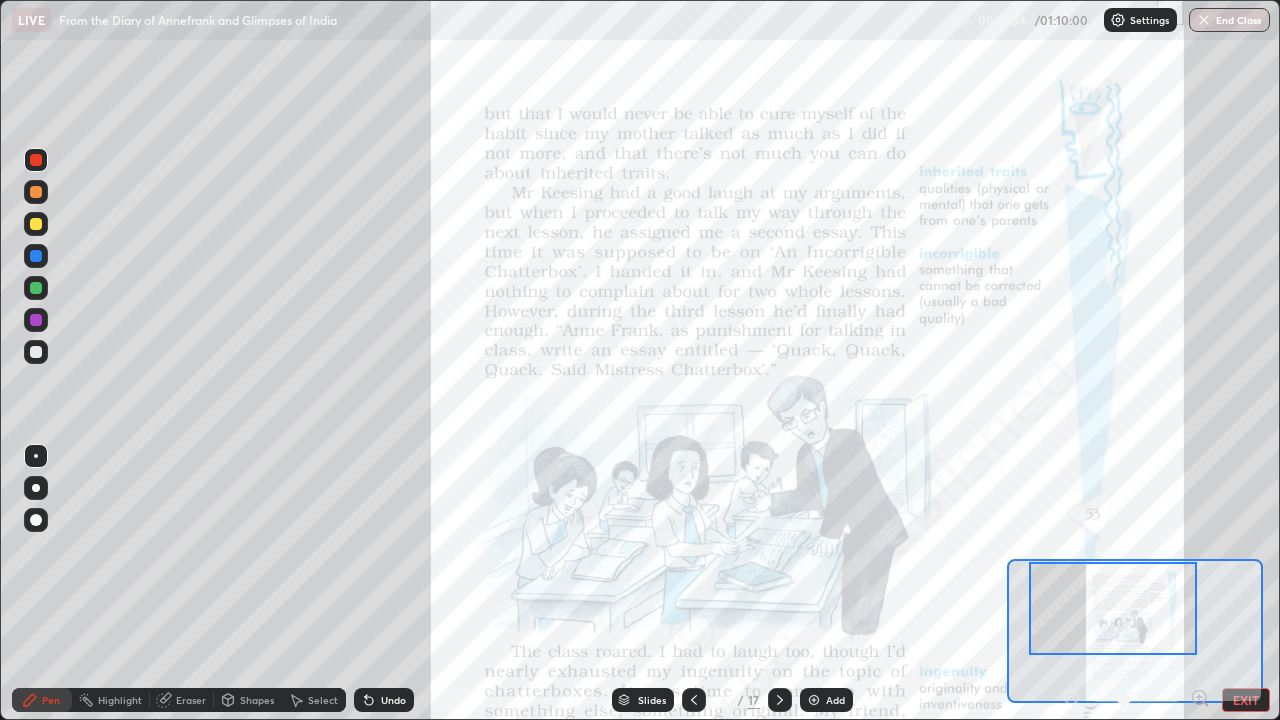 click 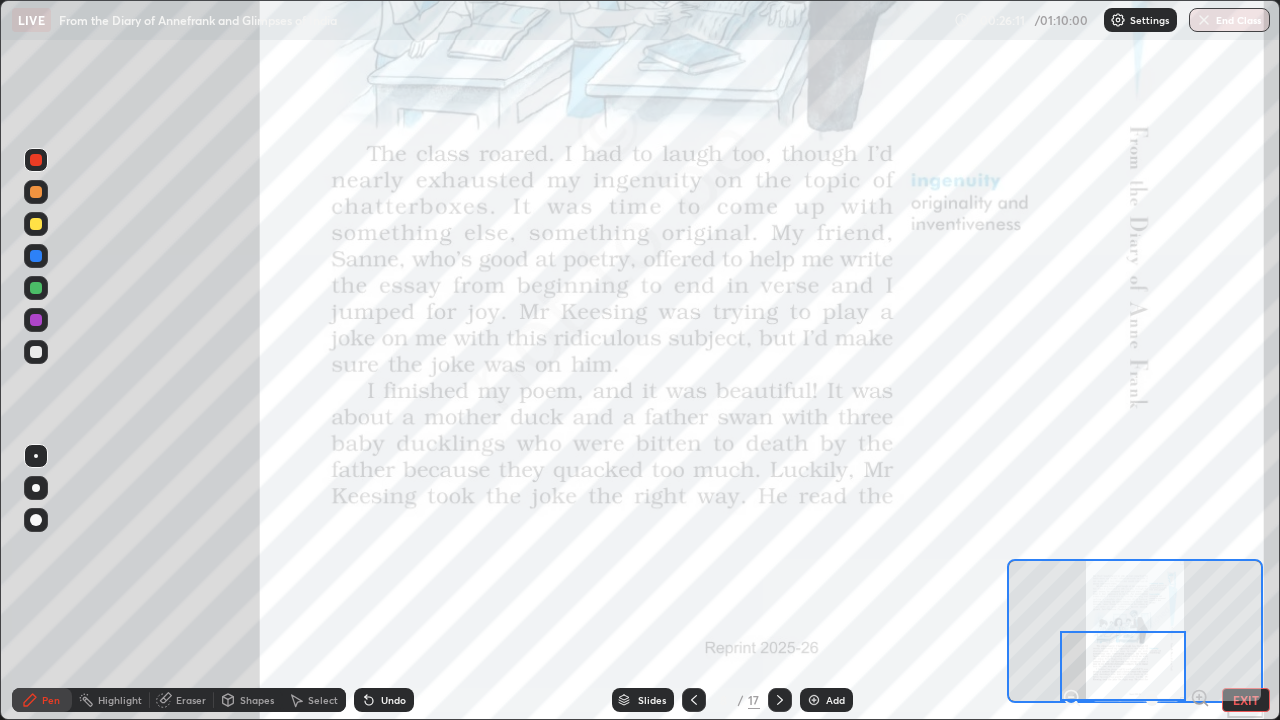 click 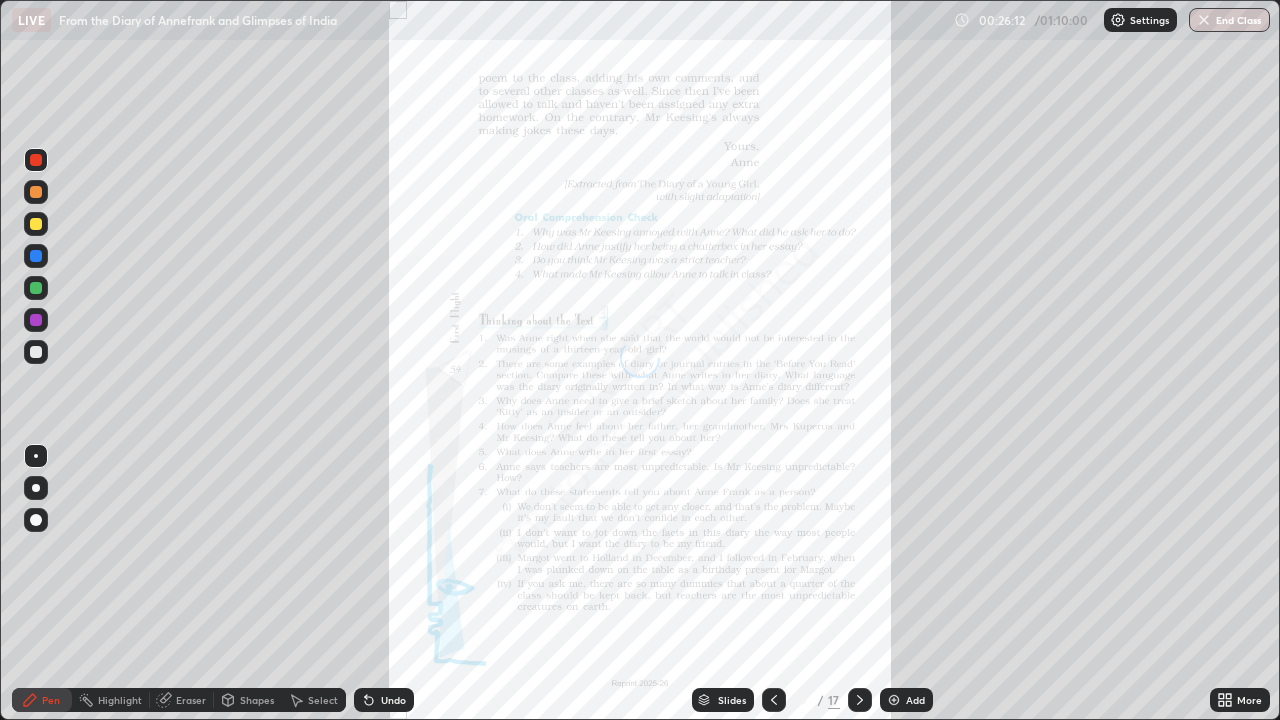 click 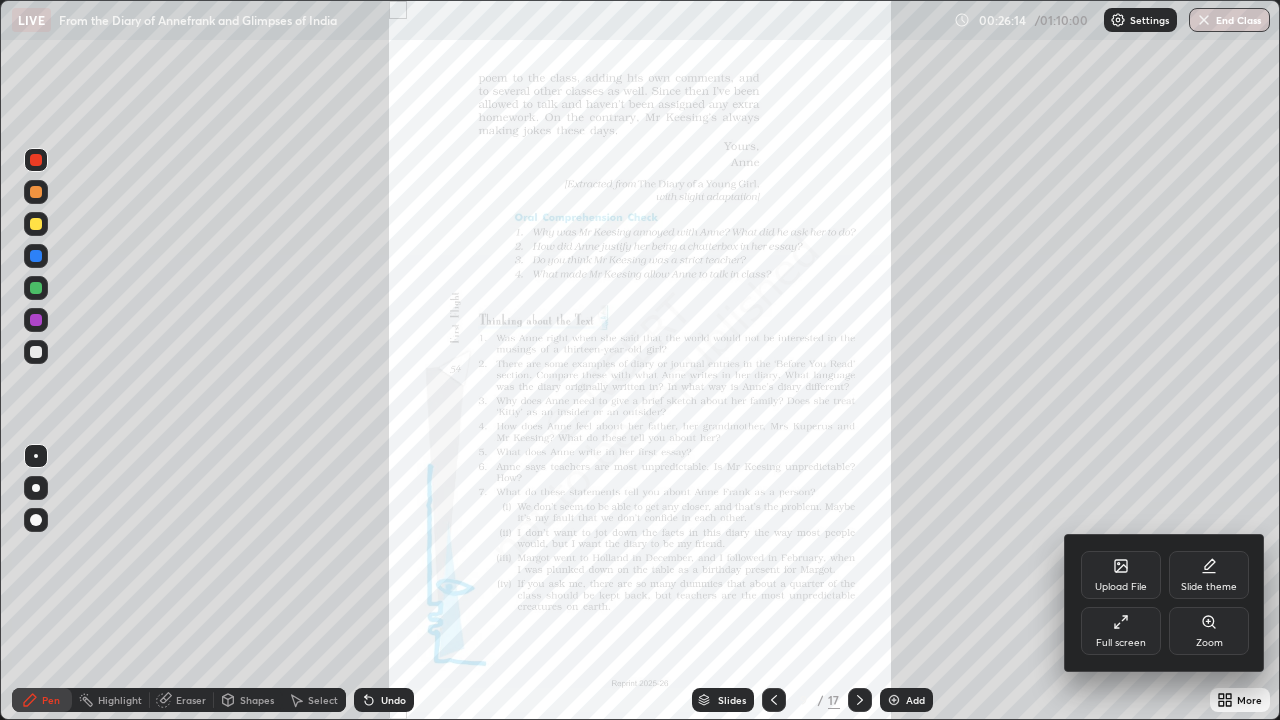 click on "Zoom" at bounding box center [1209, 643] 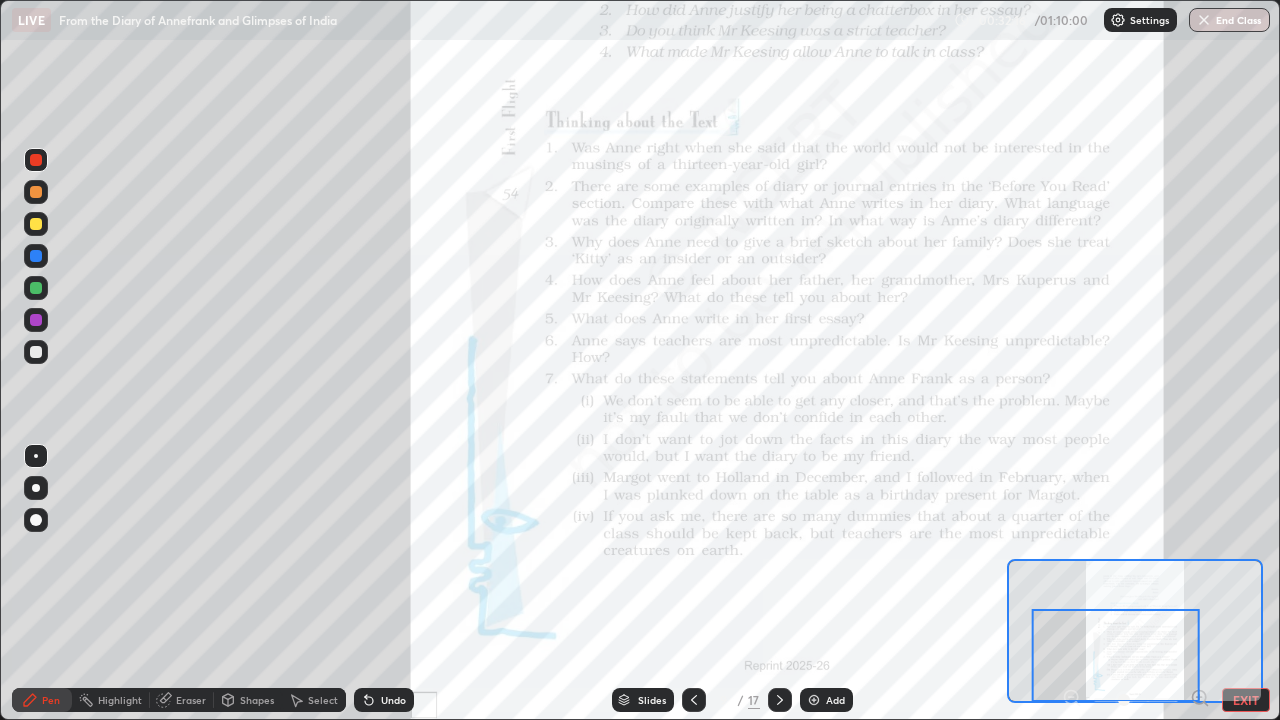 click 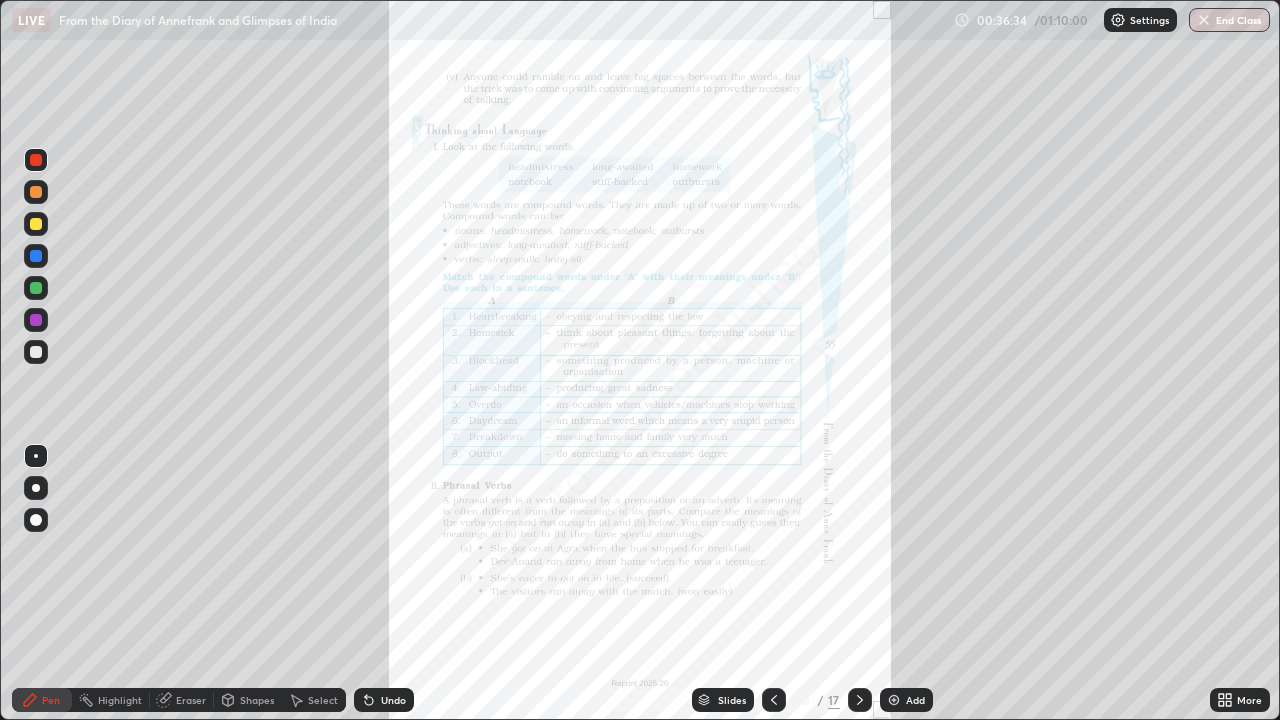 click on "More" at bounding box center (1249, 700) 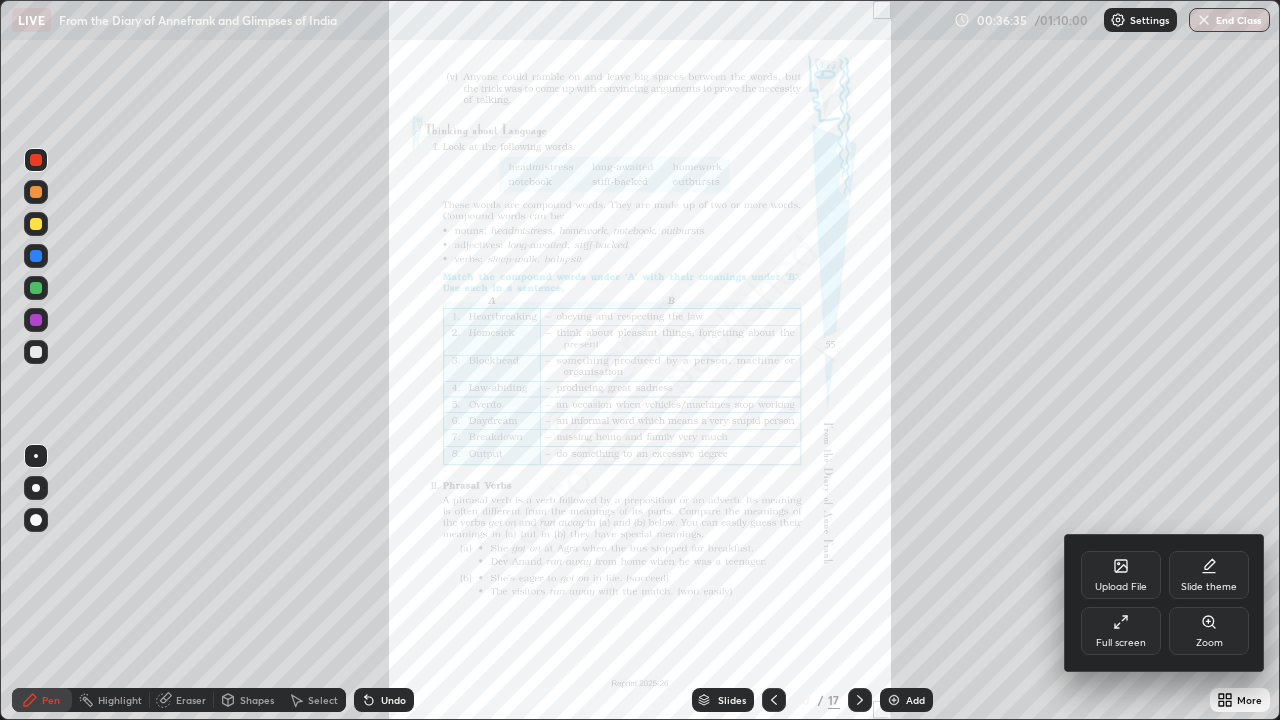 click on "Upload File" at bounding box center [1121, 575] 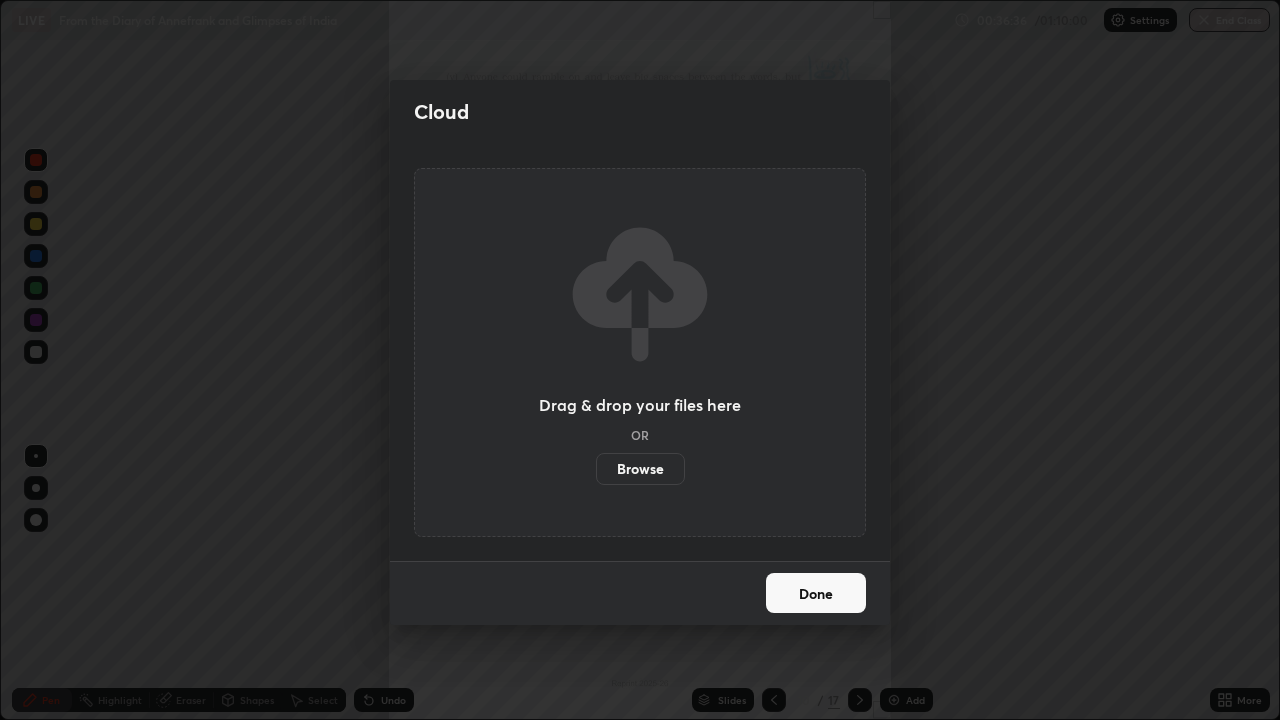 click on "Done" at bounding box center [816, 593] 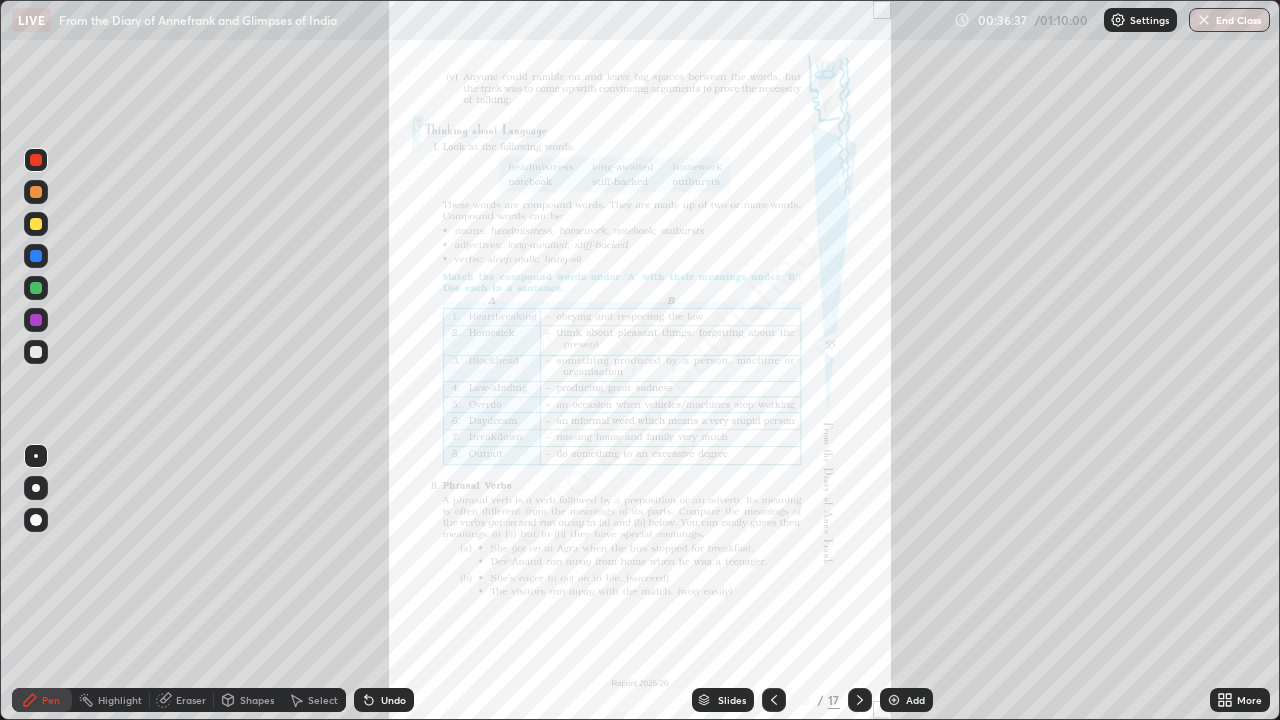 click on "More" at bounding box center [1240, 700] 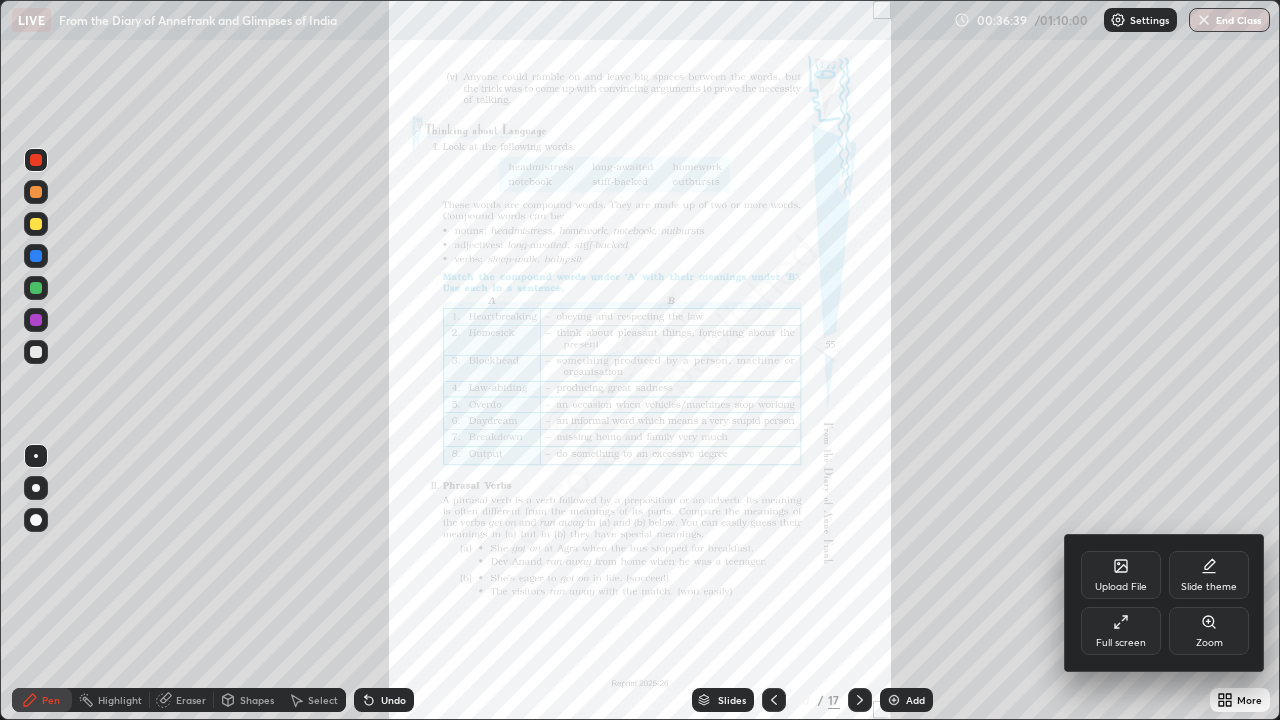 click on "Full screen" at bounding box center (1121, 643) 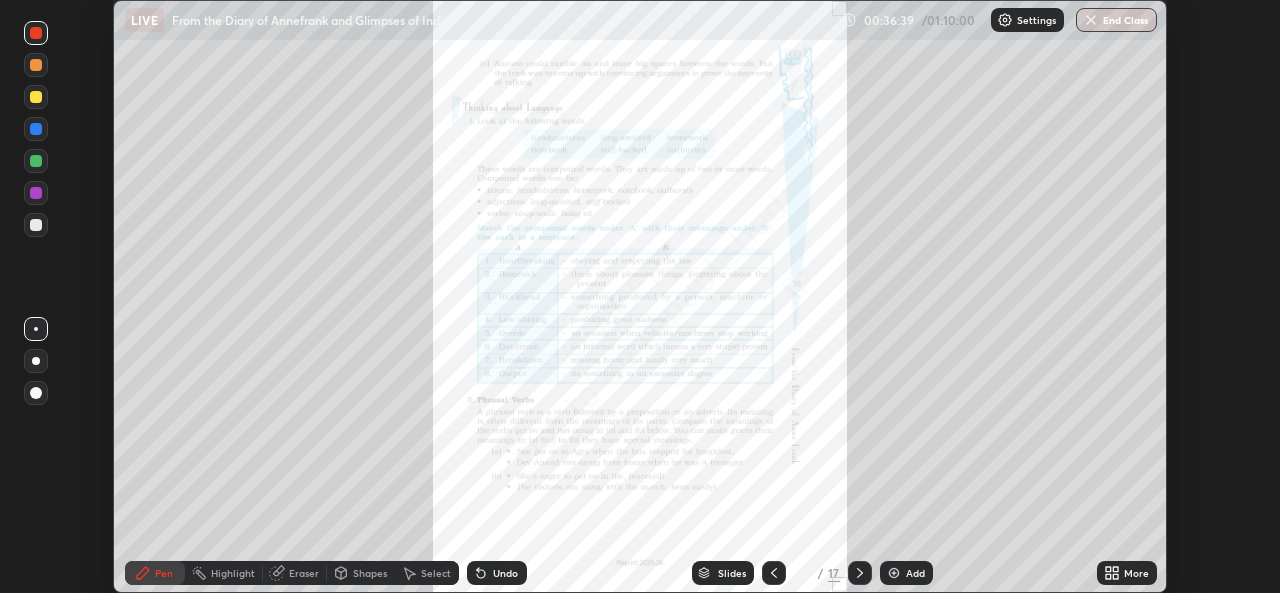 scroll, scrollTop: 593, scrollLeft: 1280, axis: both 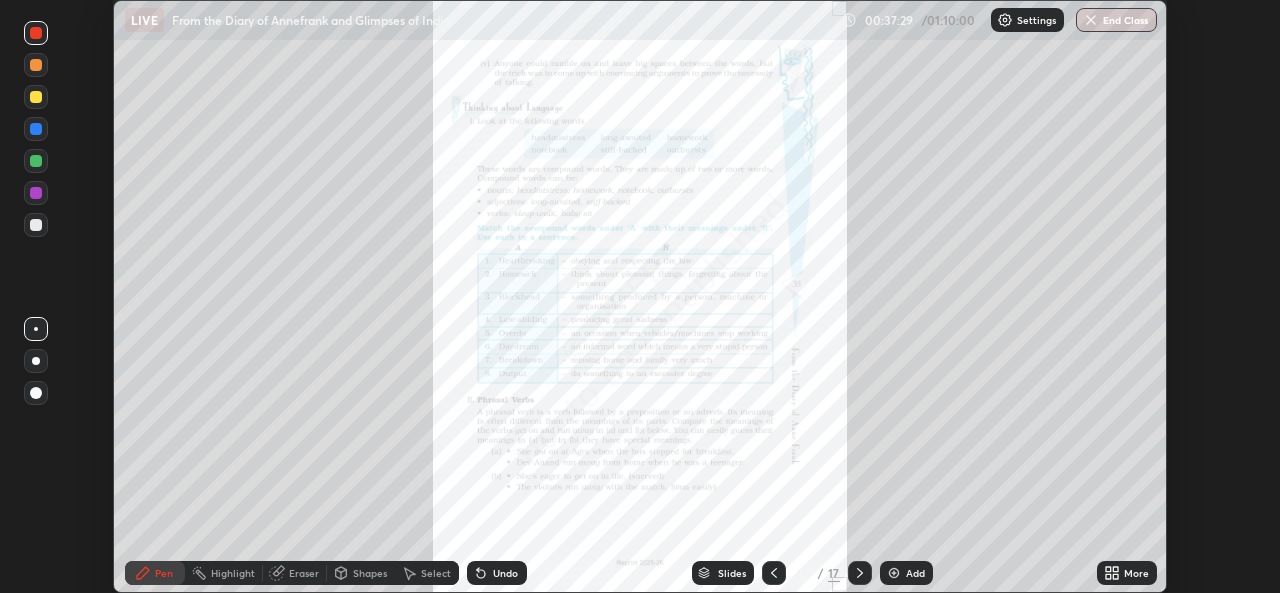click on "More" at bounding box center [1136, 573] 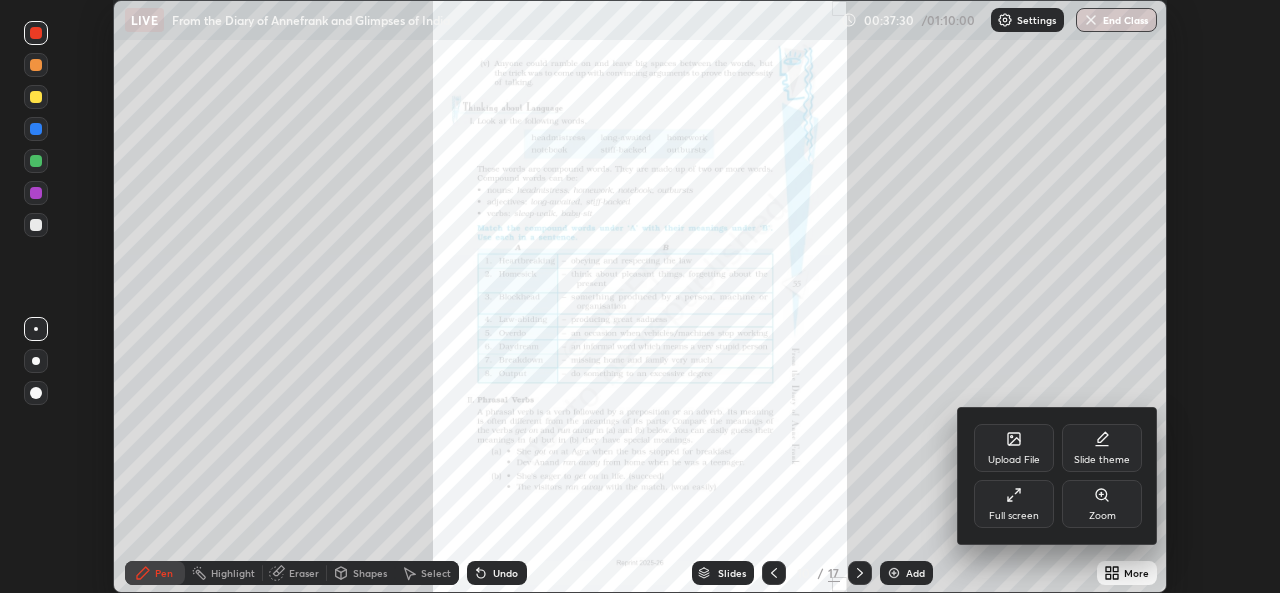 click on "Upload File" at bounding box center (1014, 448) 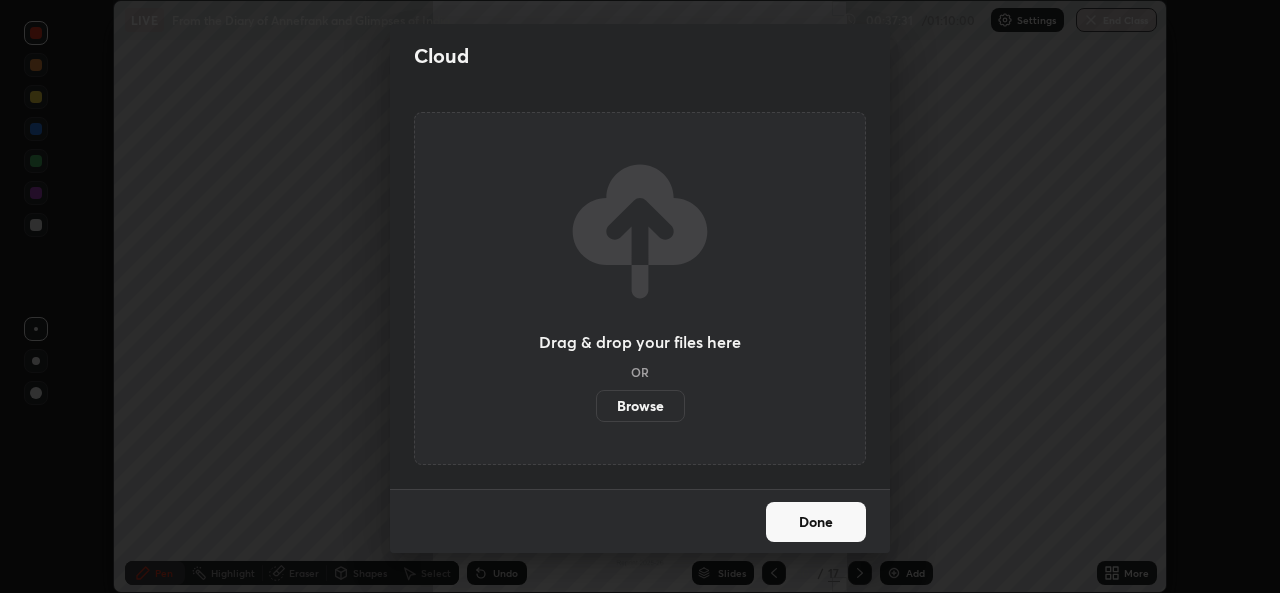 click on "Browse" at bounding box center (640, 406) 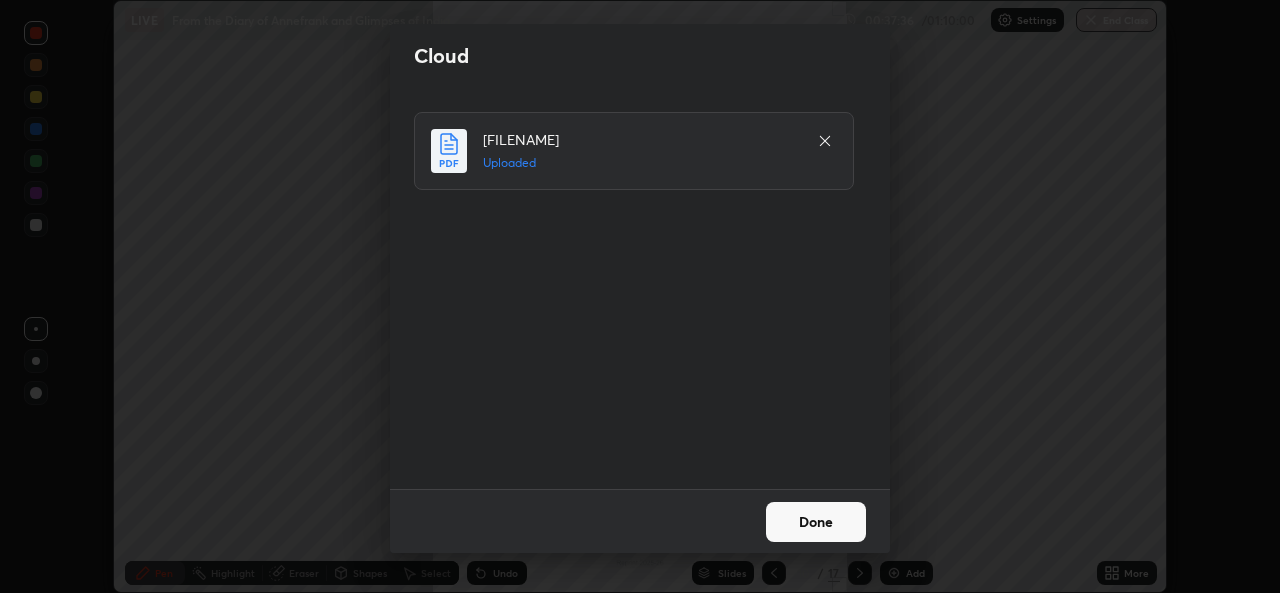 click on "Done" at bounding box center (816, 522) 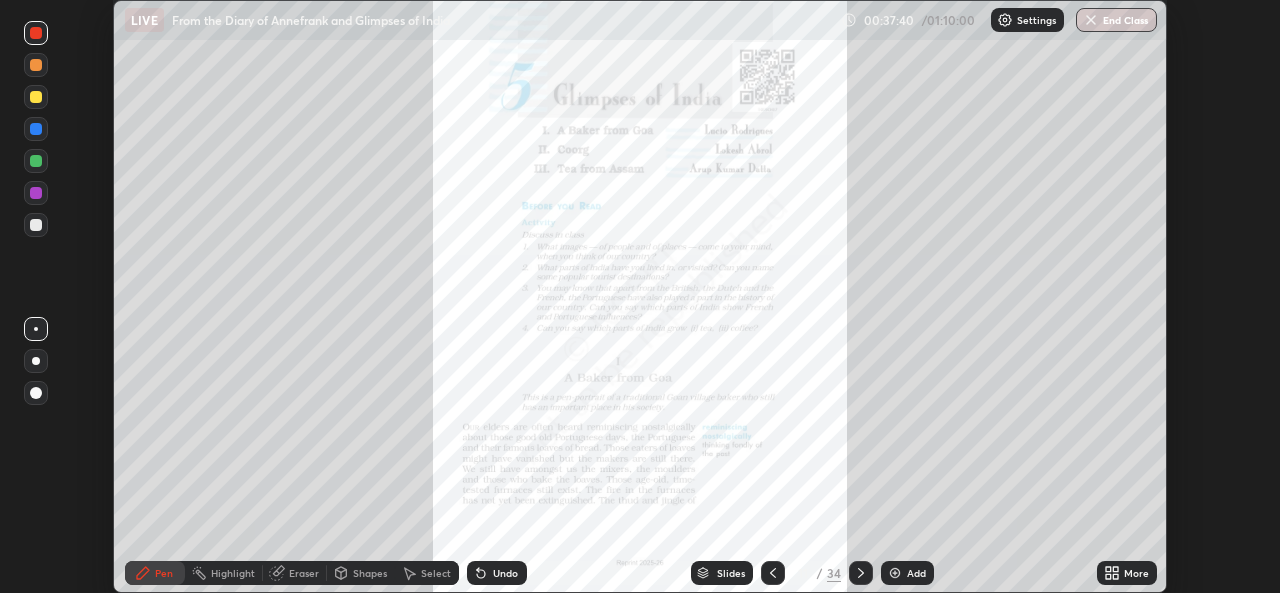 click on "More" at bounding box center (1136, 573) 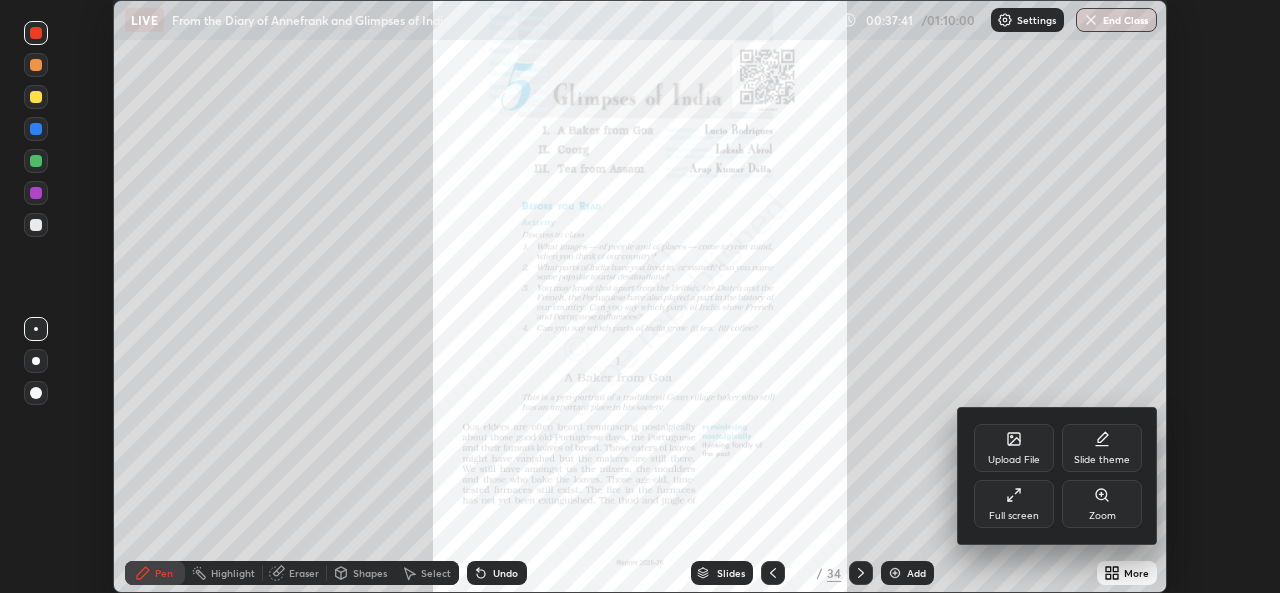 click on "Full screen" at bounding box center (1014, 516) 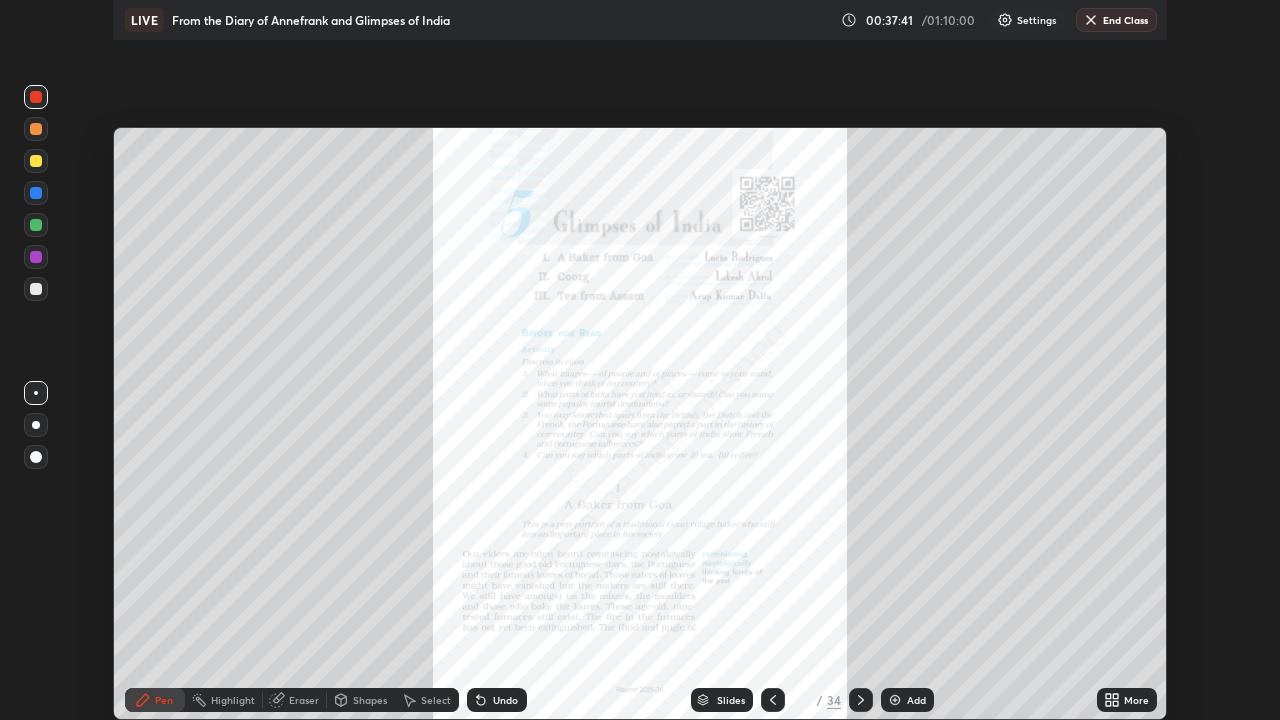 scroll, scrollTop: 99280, scrollLeft: 98720, axis: both 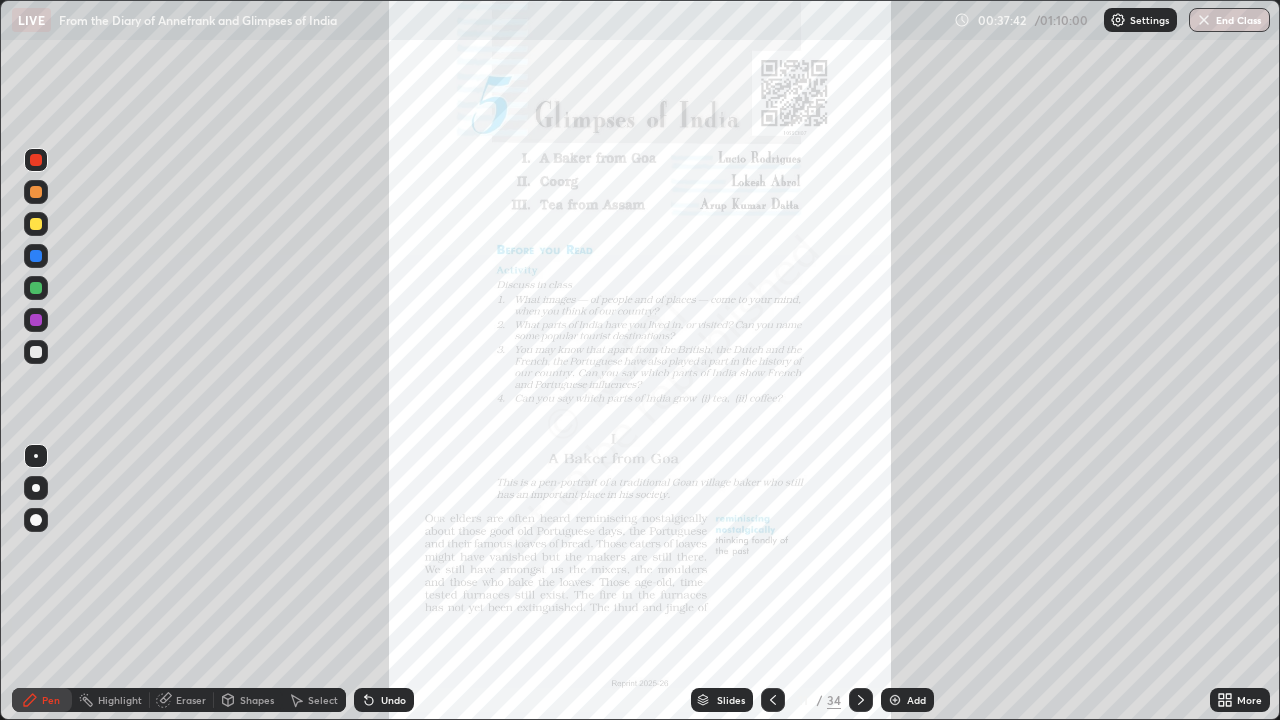 click 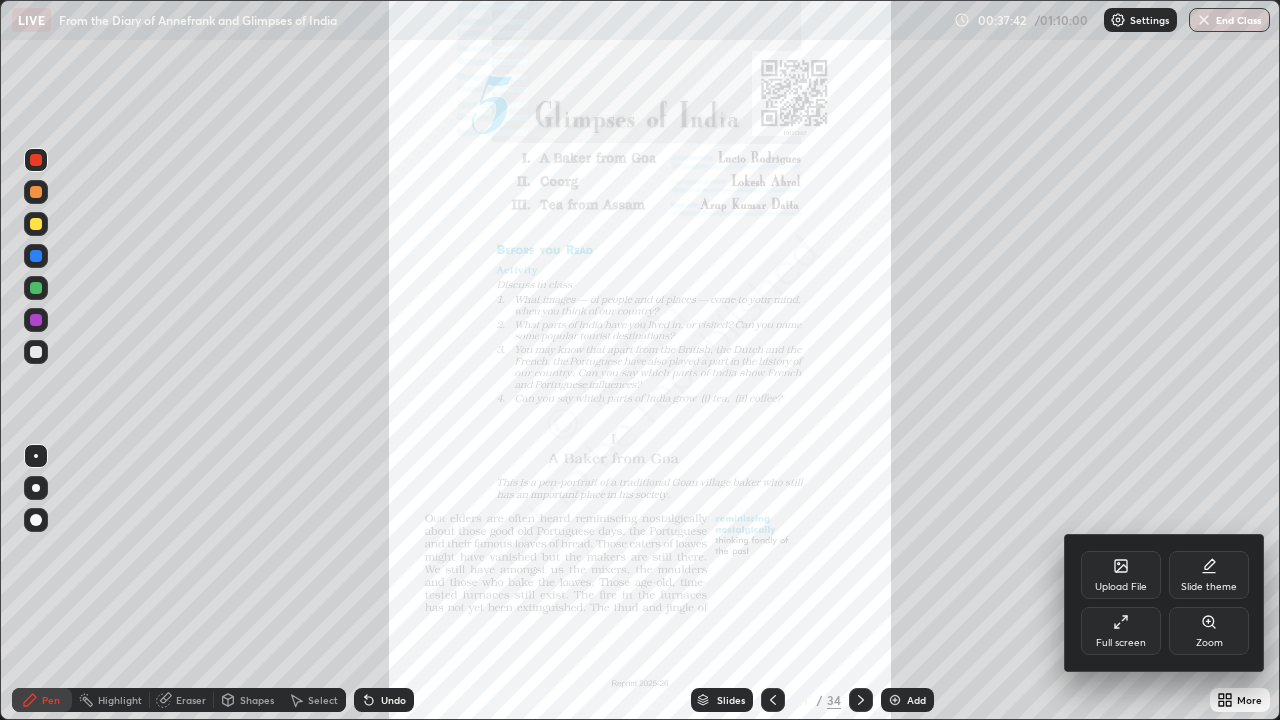 click on "Zoom" at bounding box center [1209, 631] 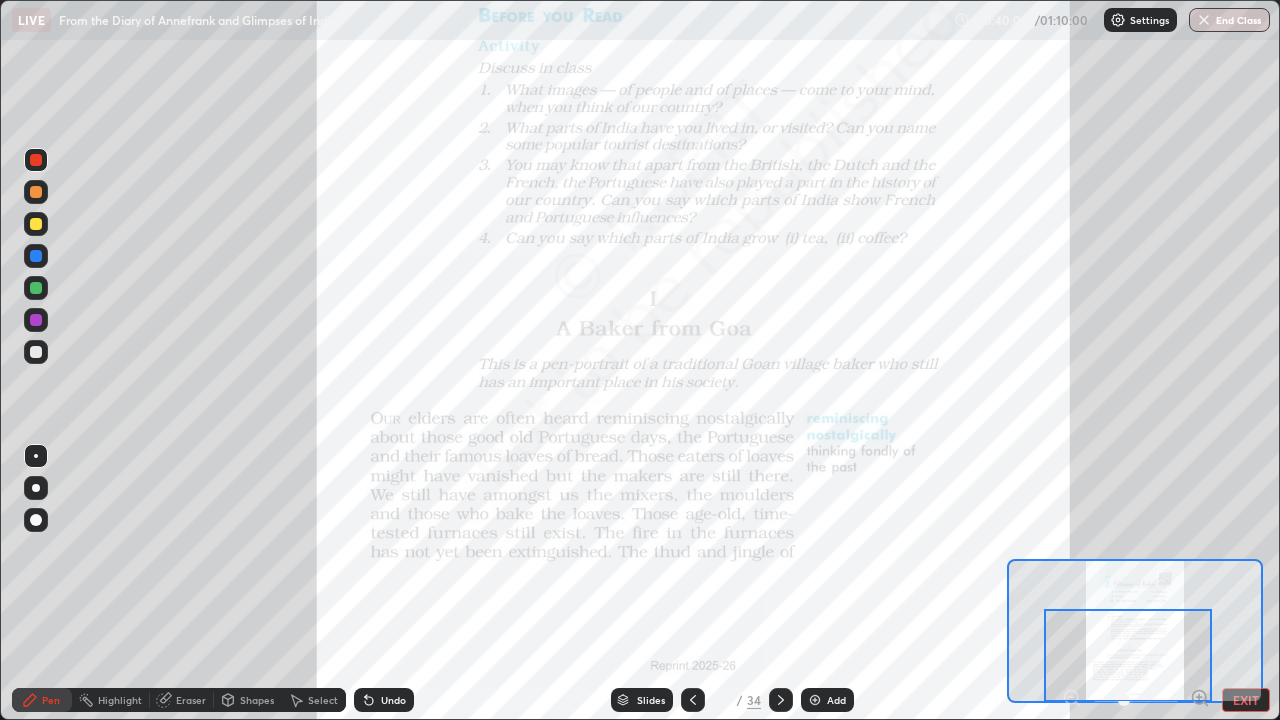 click 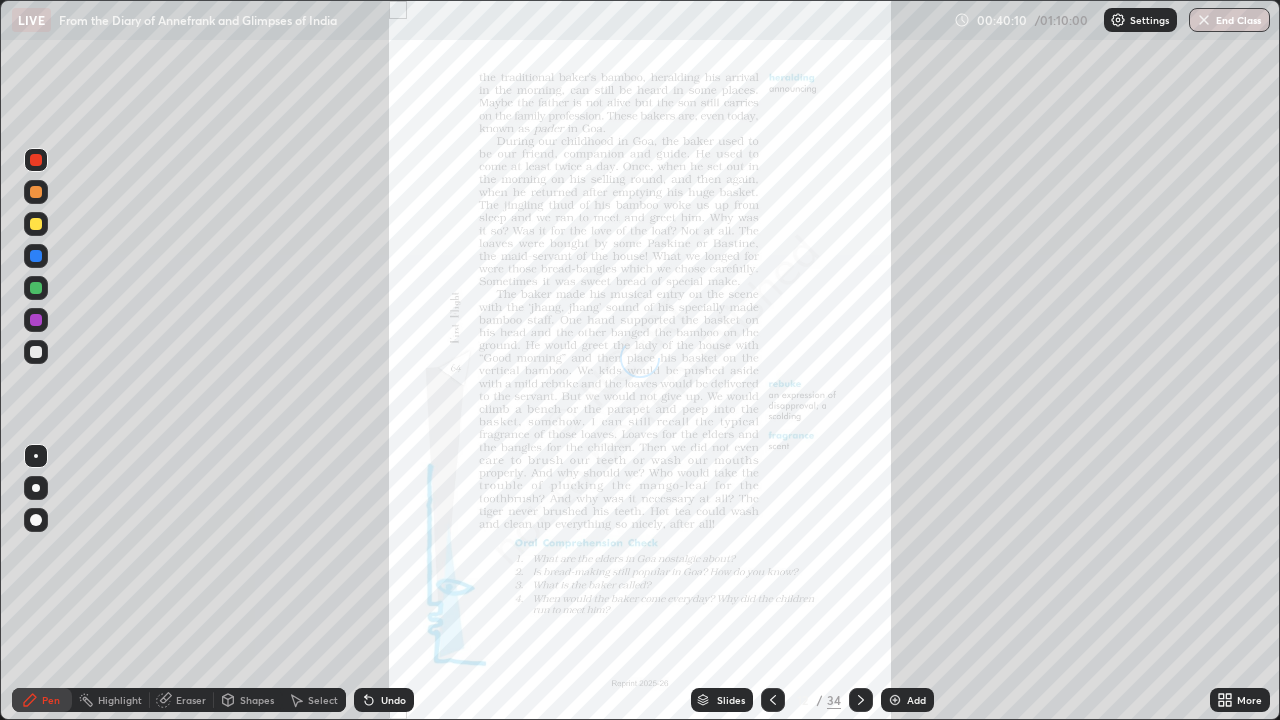 click 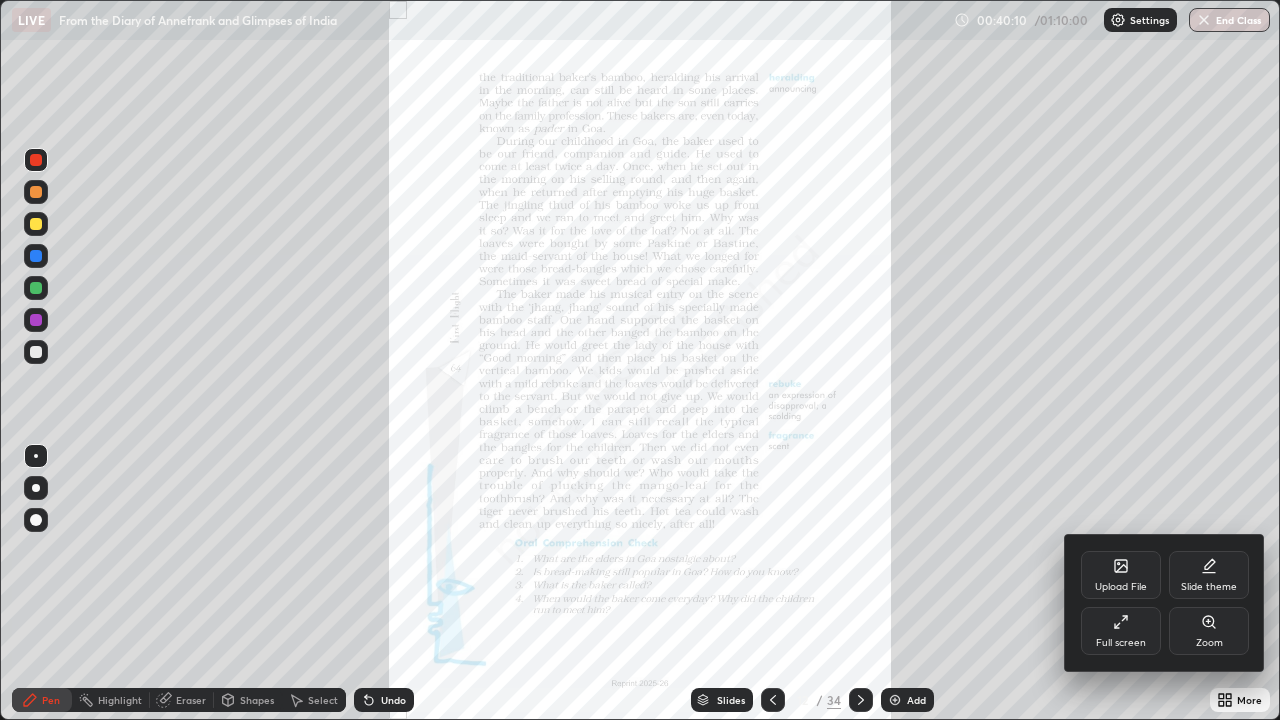 click on "Zoom" at bounding box center (1209, 643) 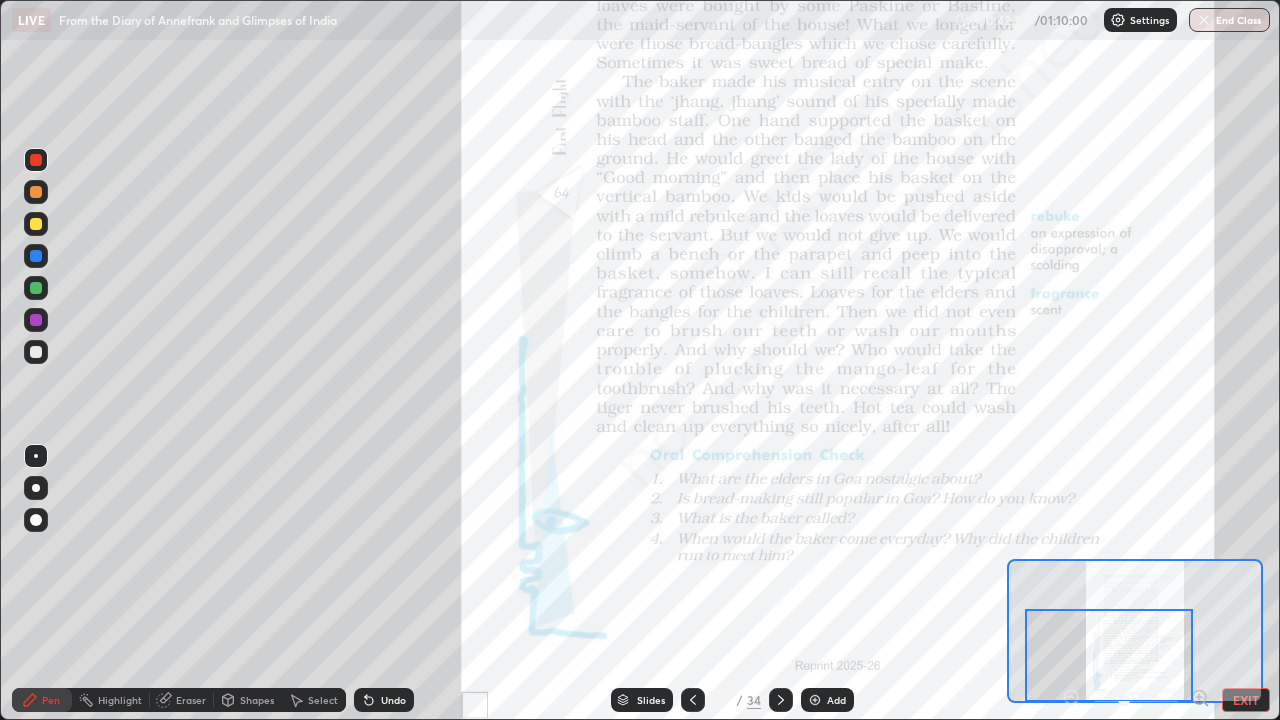 click 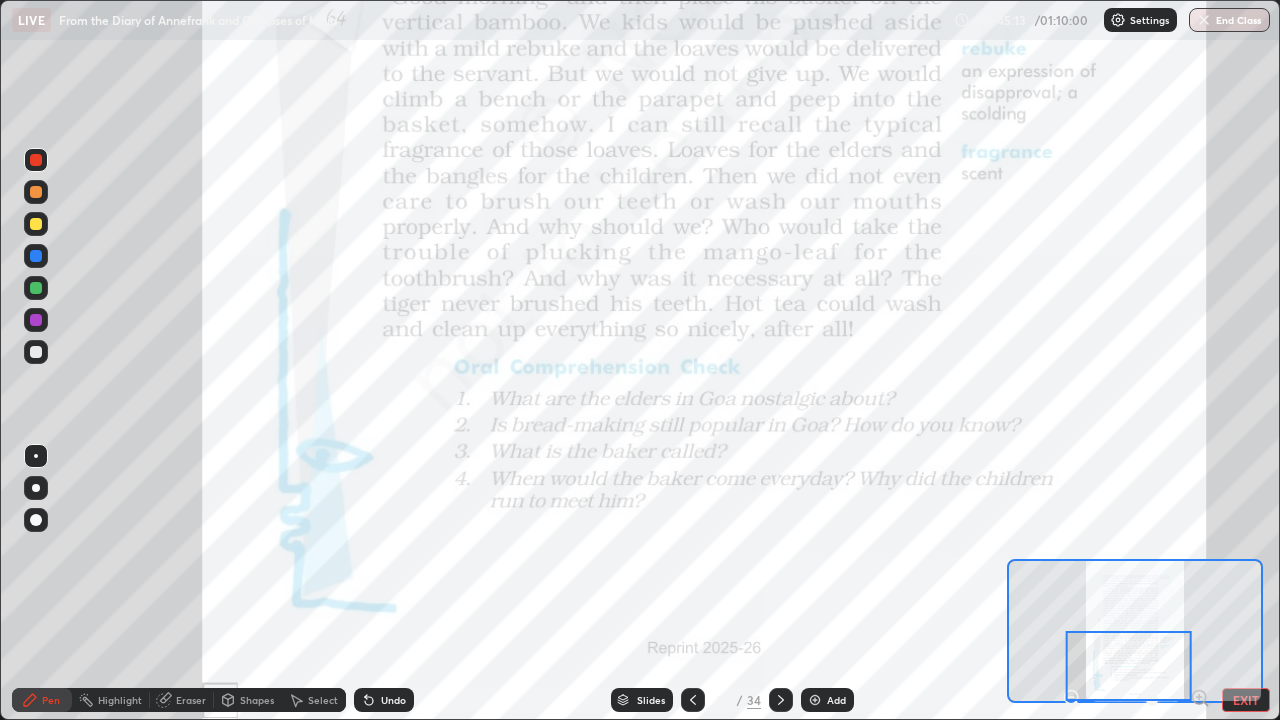 click 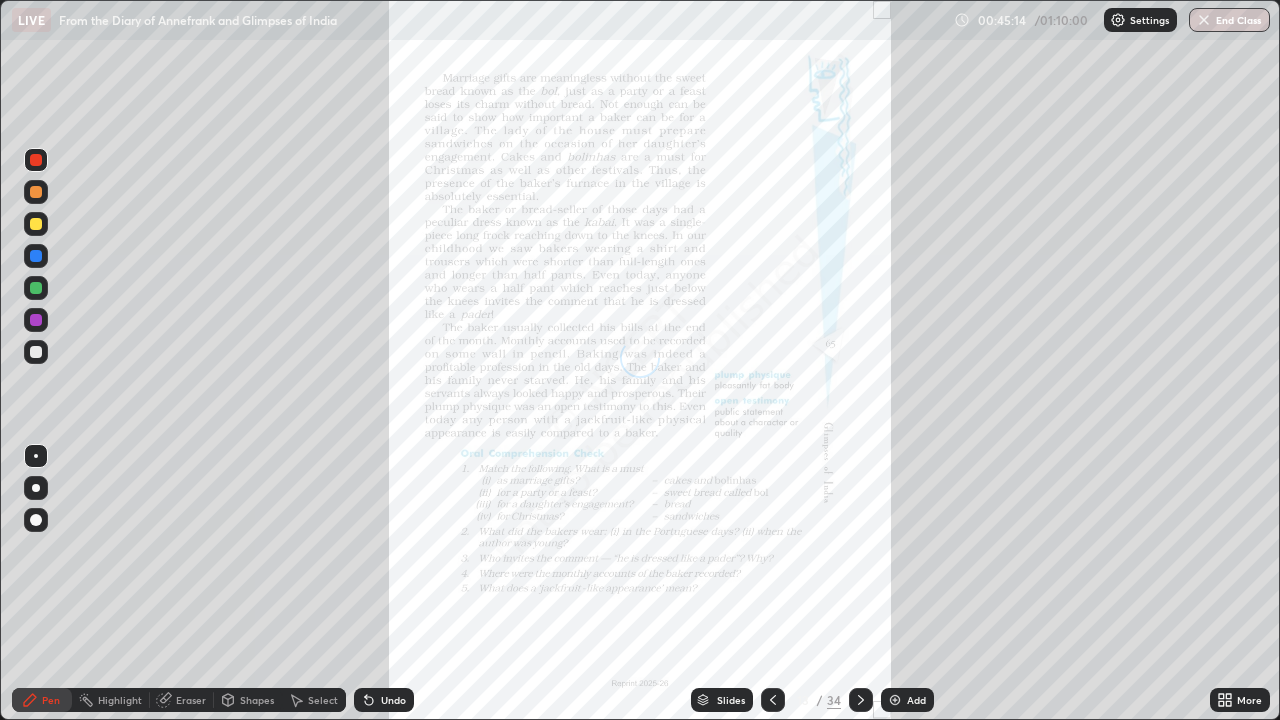 click 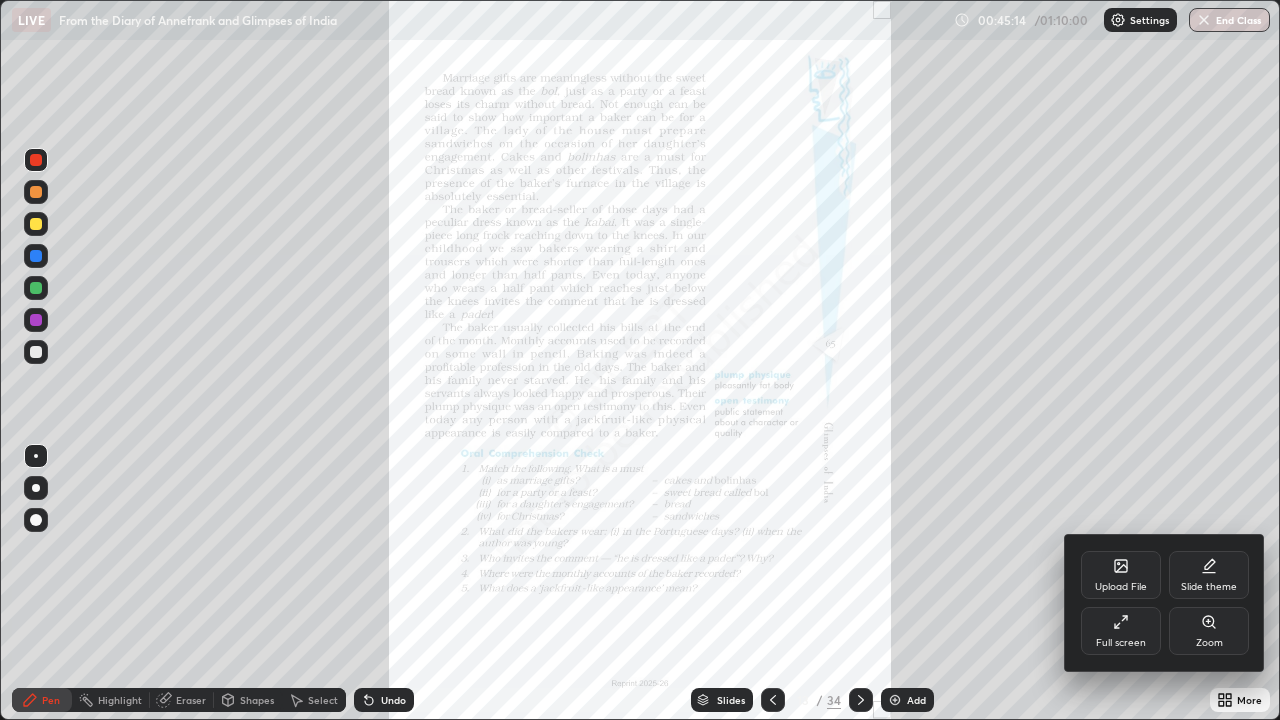 click on "Zoom" at bounding box center (1209, 631) 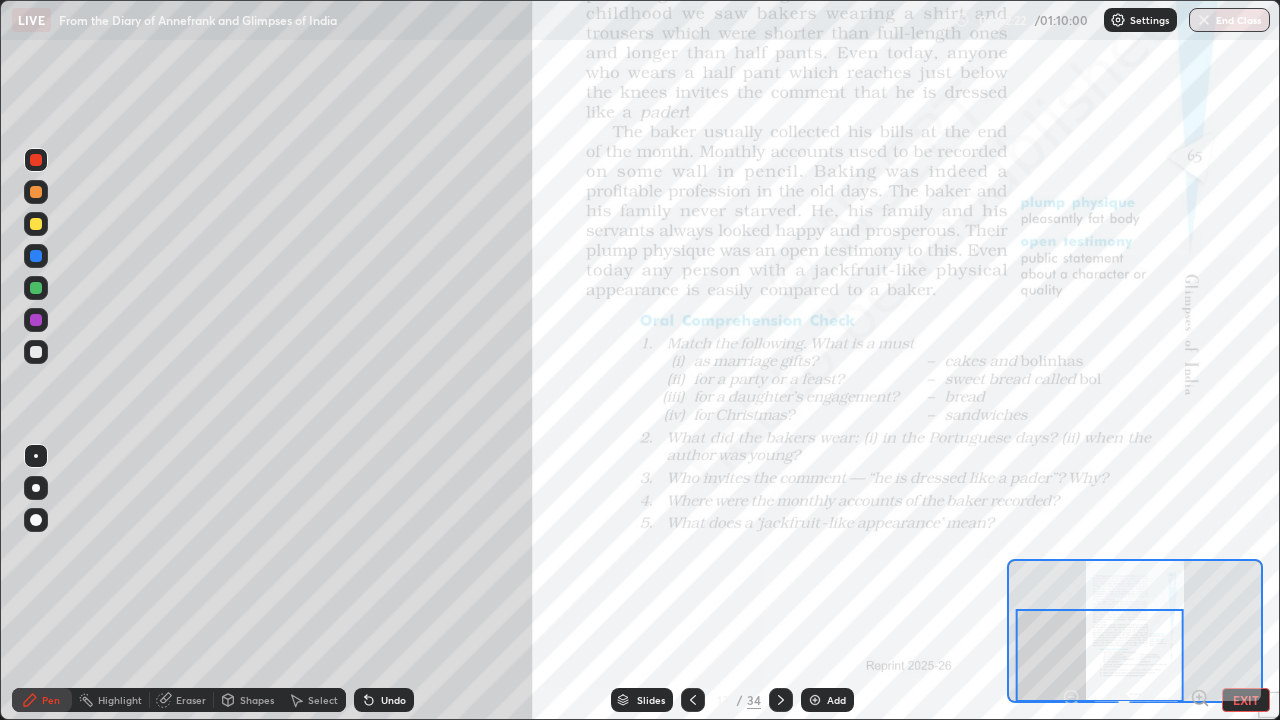 click 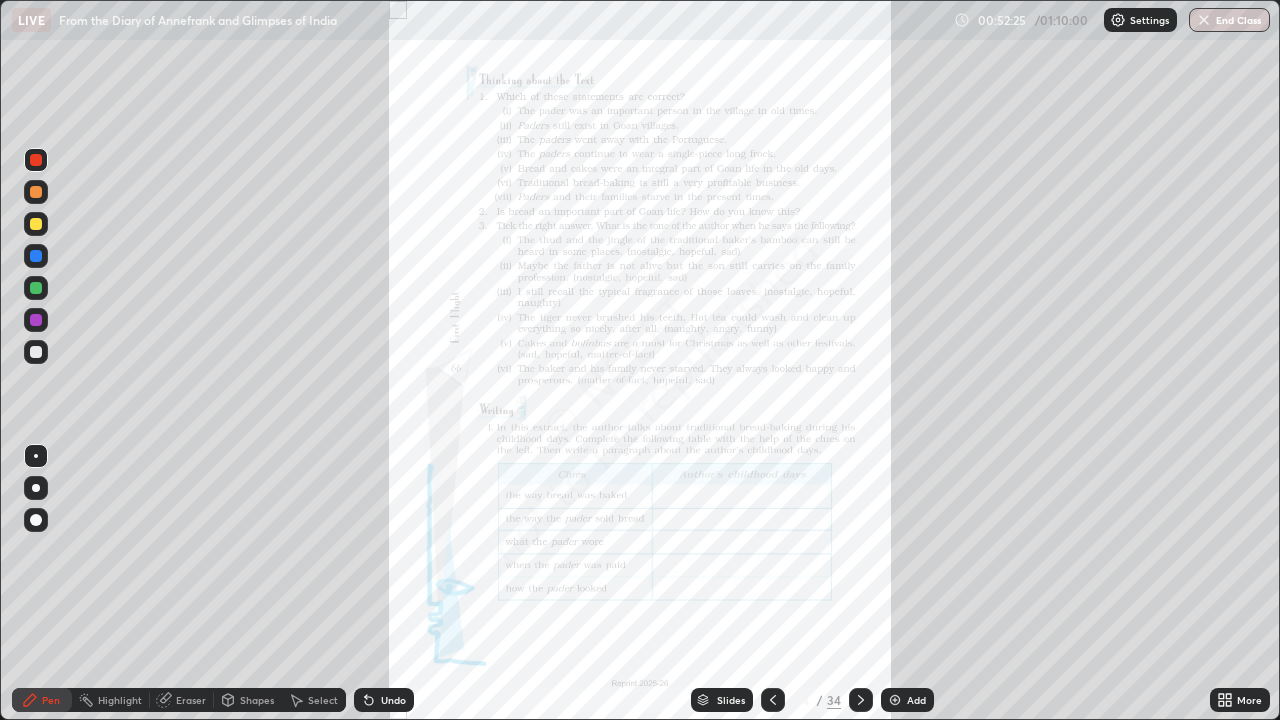 click 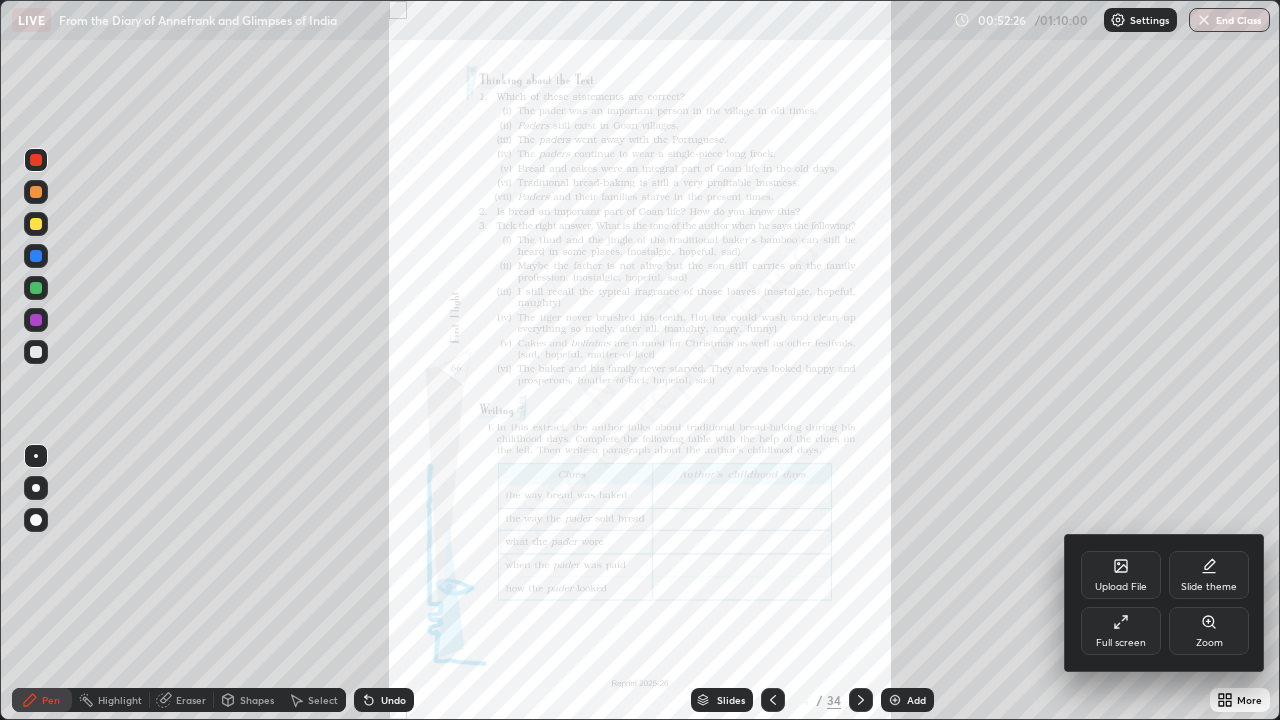 click on "Zoom" at bounding box center (1209, 631) 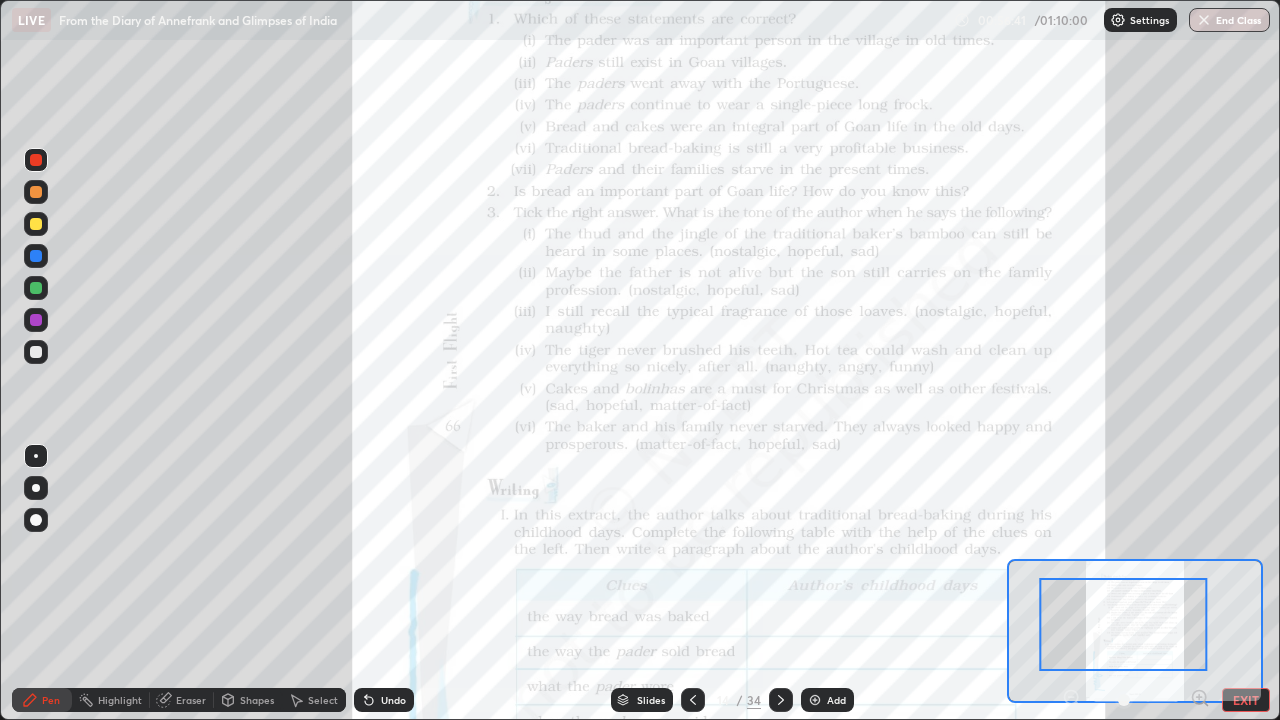 click on "EXIT" at bounding box center [1246, 700] 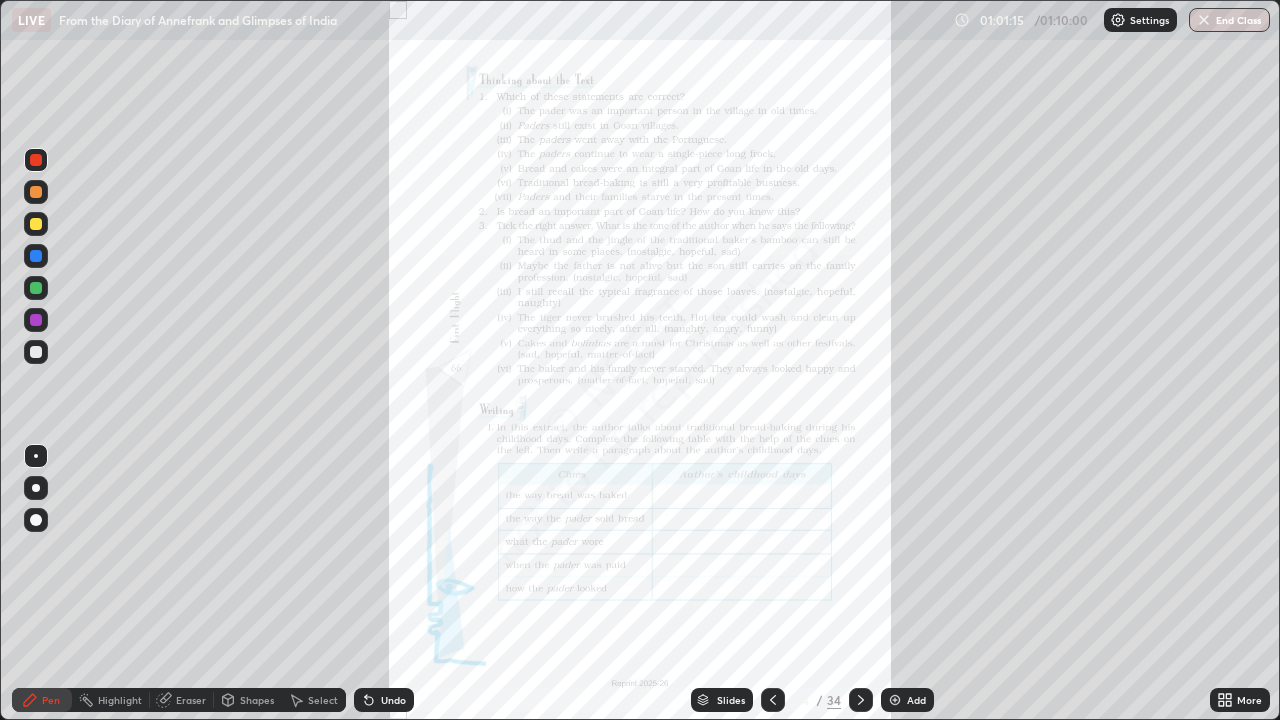 click on "End Class" at bounding box center (1229, 20) 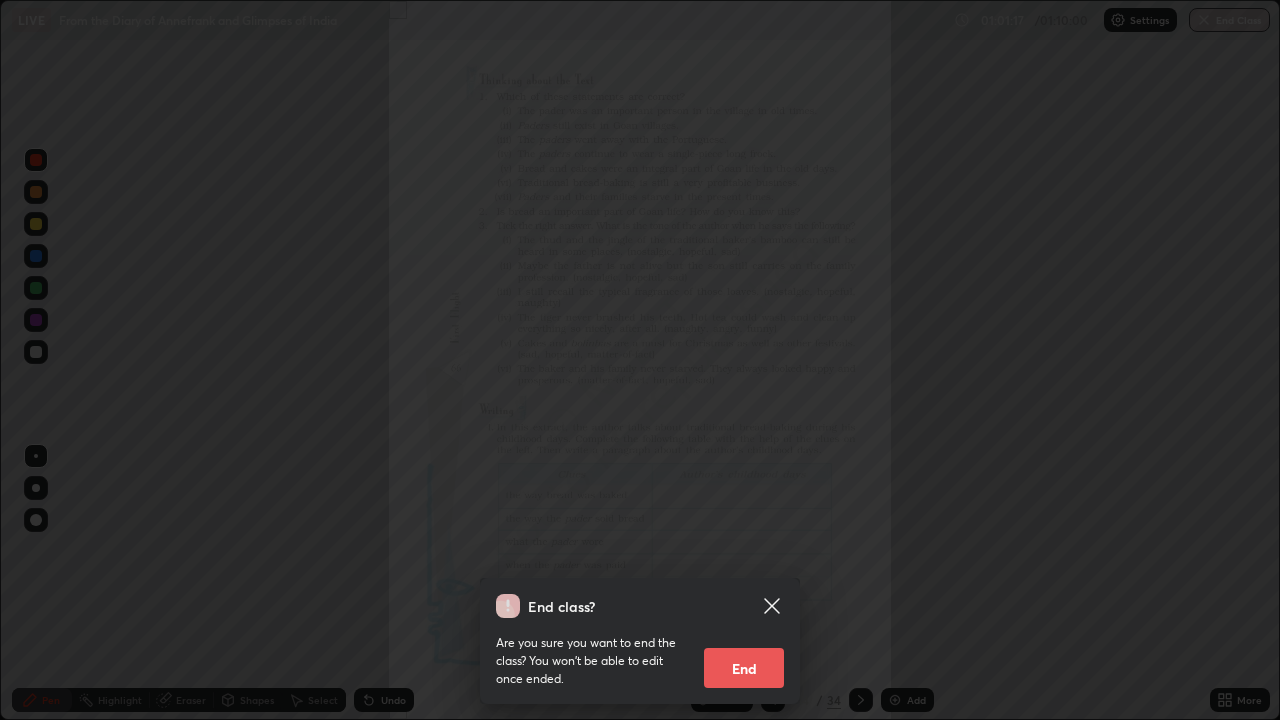 click on "End" at bounding box center [744, 668] 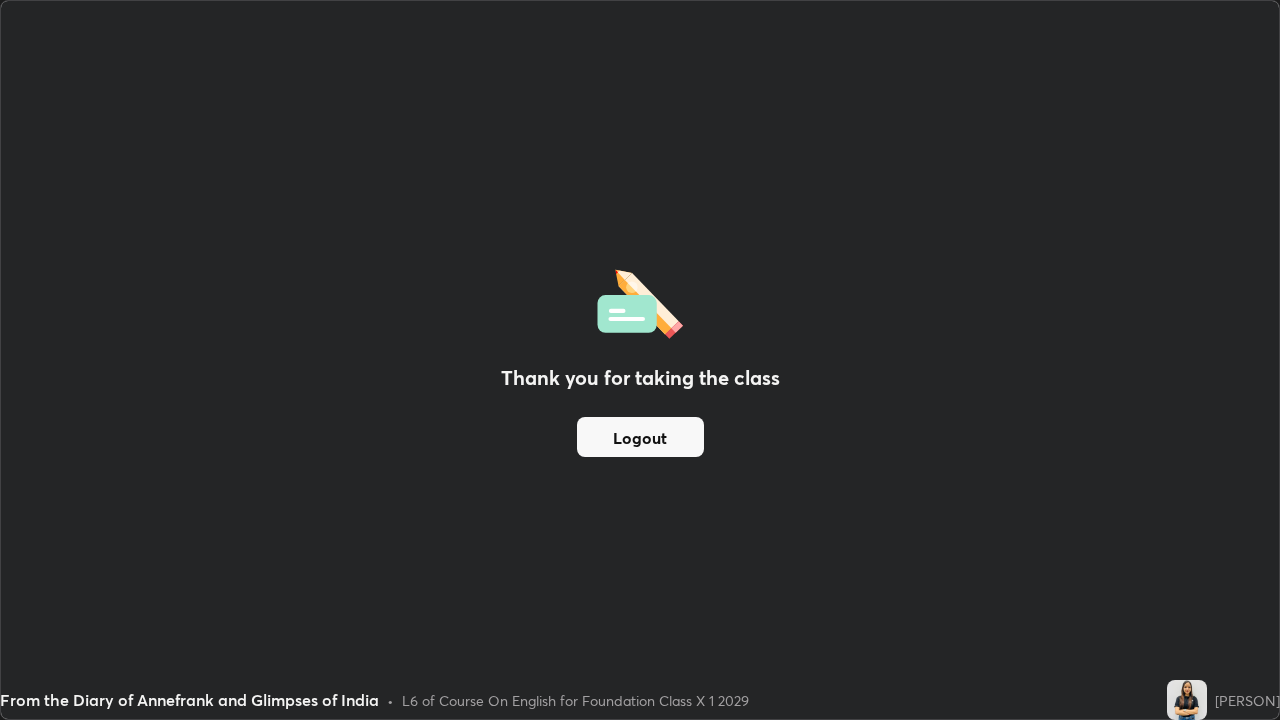 click on "Logout" at bounding box center (640, 437) 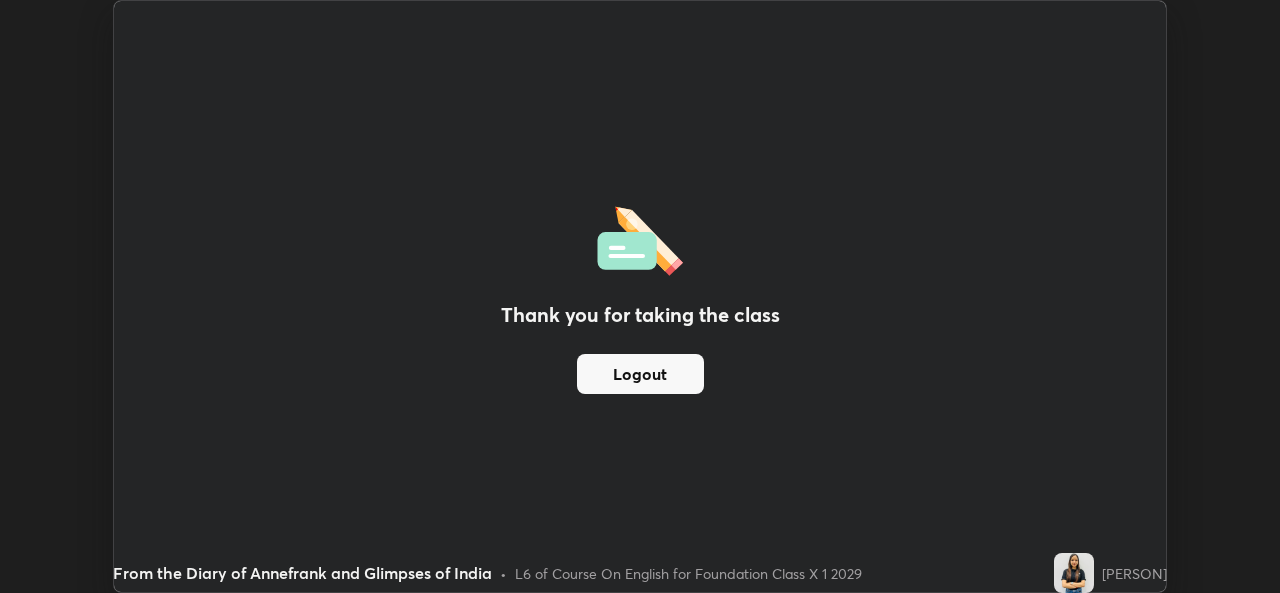 scroll, scrollTop: 593, scrollLeft: 1280, axis: both 